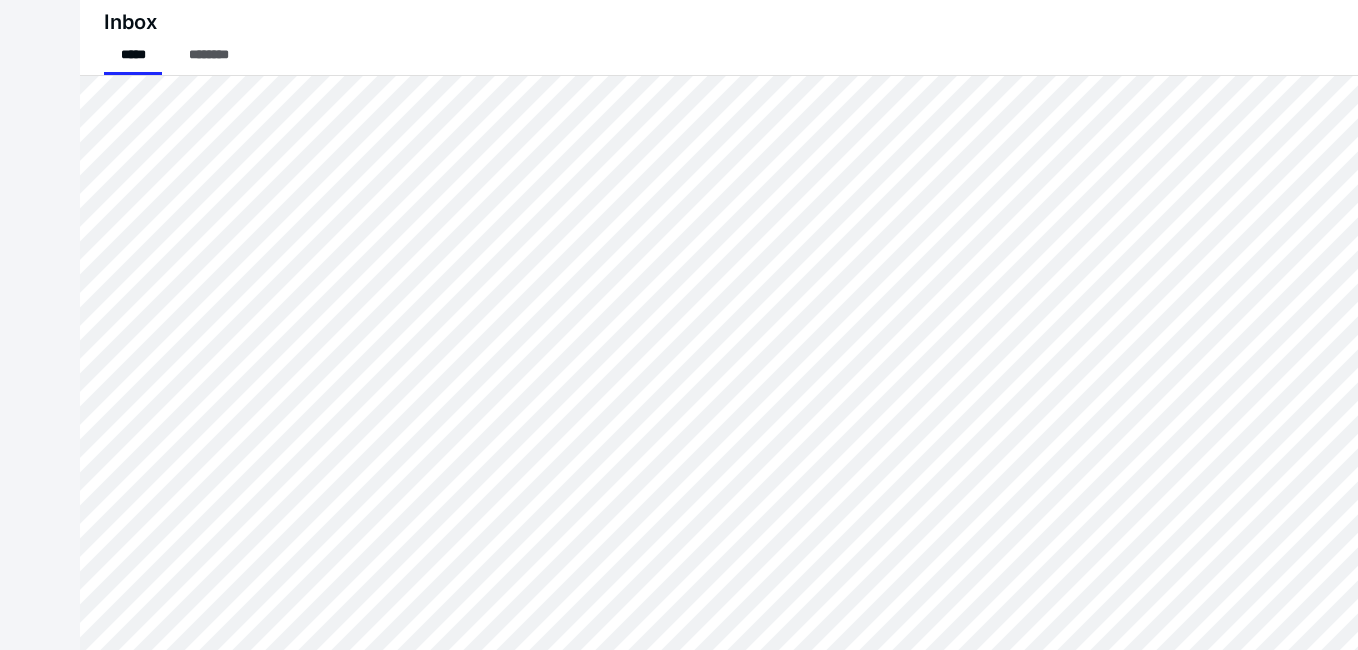 scroll, scrollTop: 0, scrollLeft: 0, axis: both 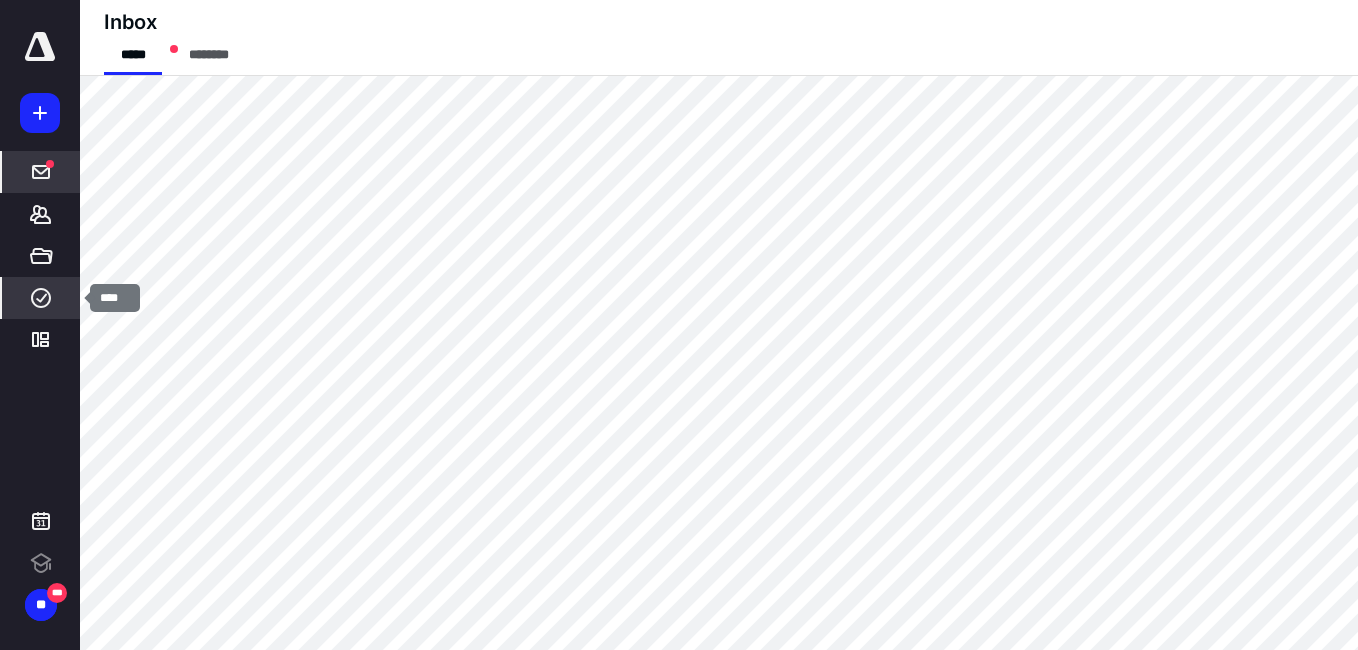 click 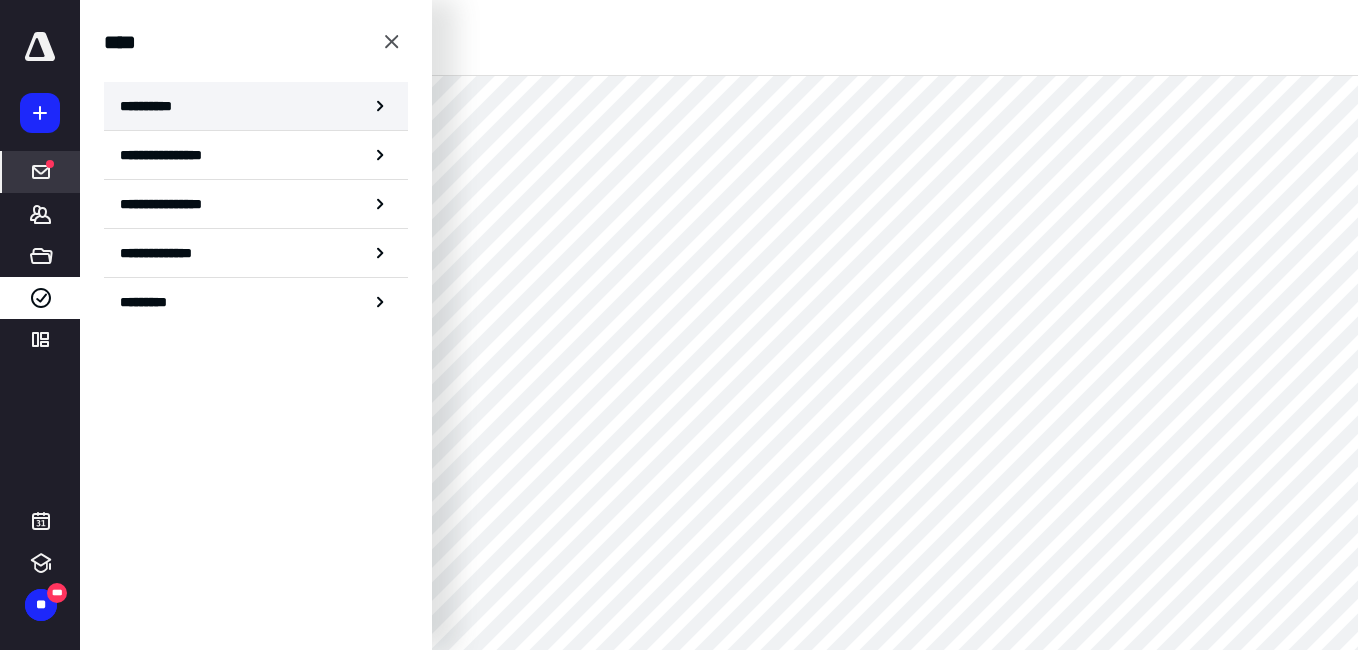 click on "**********" at bounding box center (256, 106) 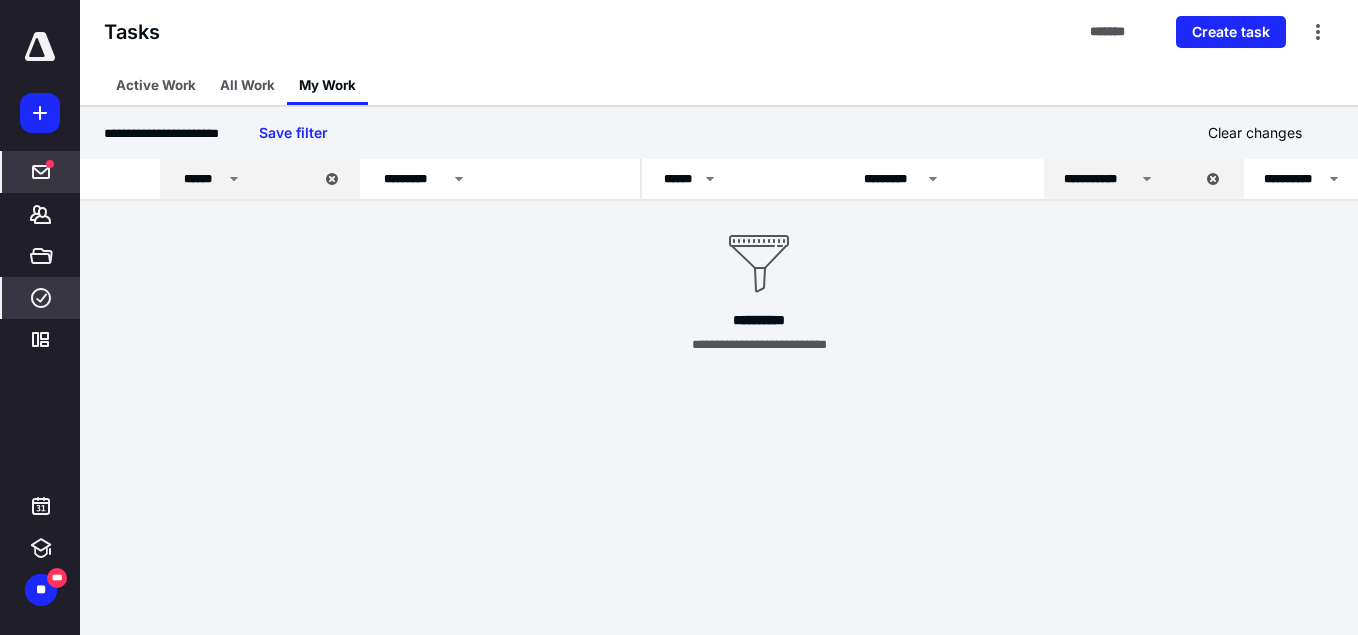 click on "*****" at bounding box center [41, 172] 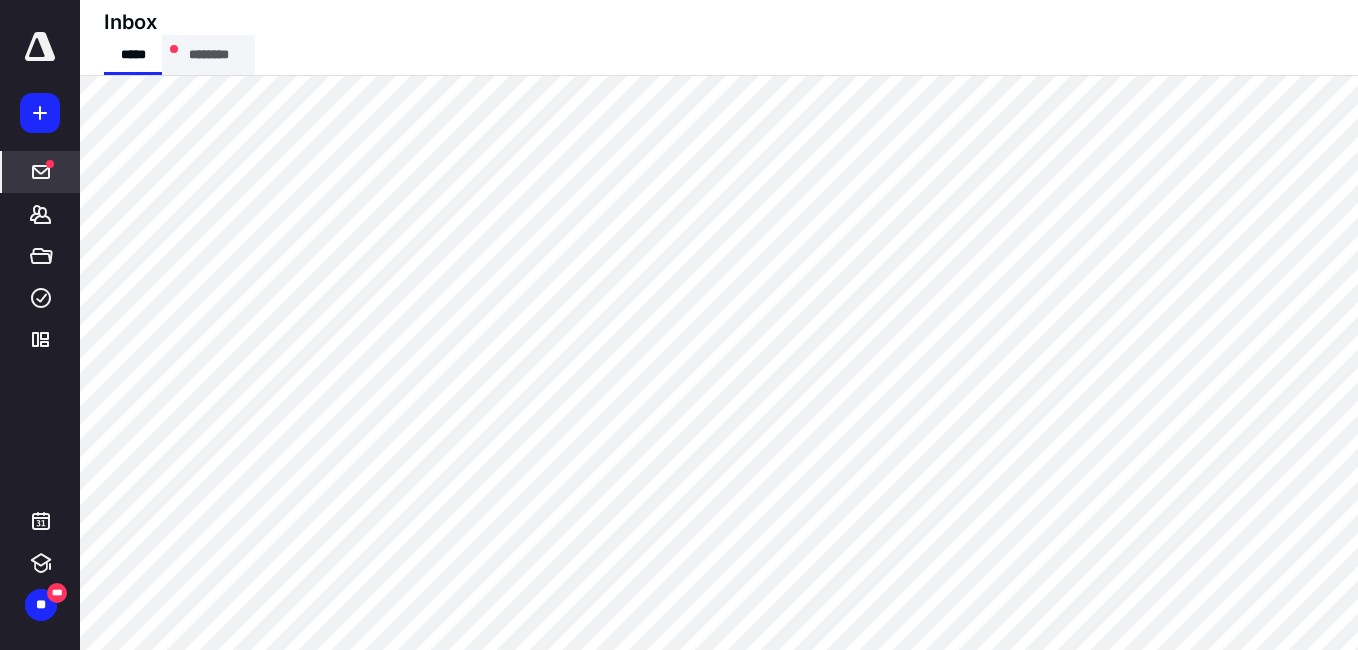 click on "********" at bounding box center (208, 55) 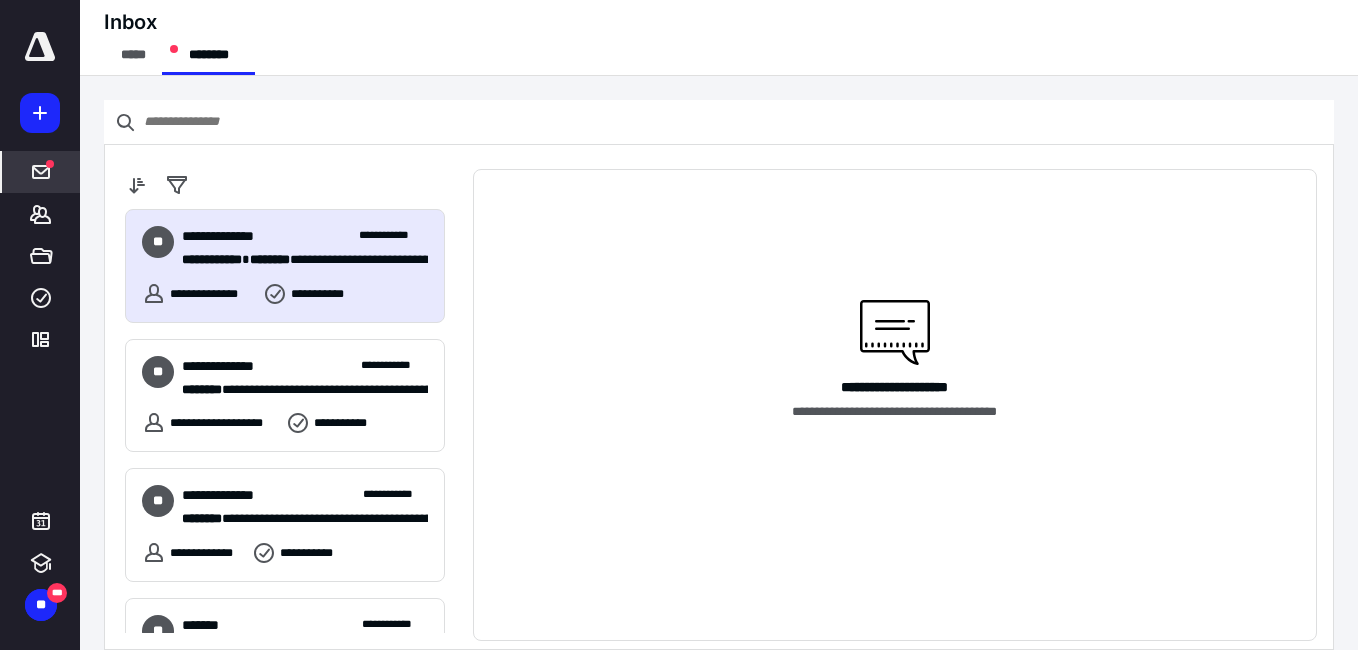 click on "**********" at bounding box center (325, 294) 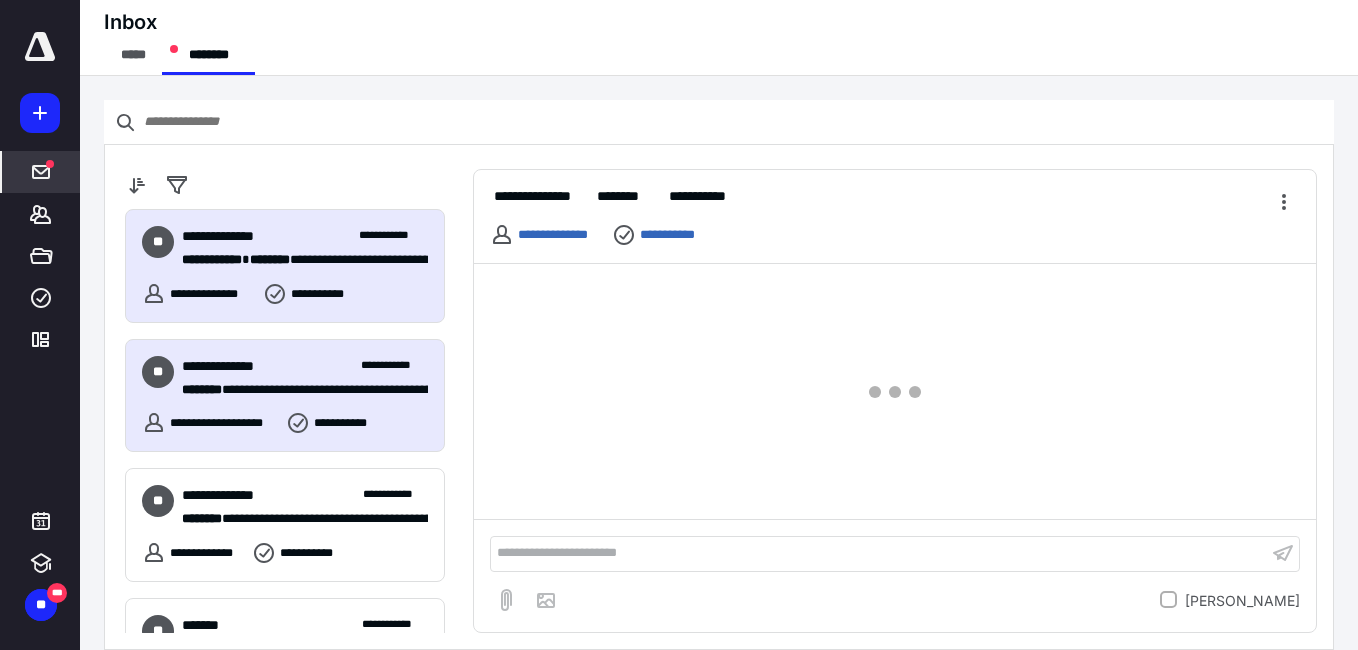 click on "**********" at bounding box center (348, 423) 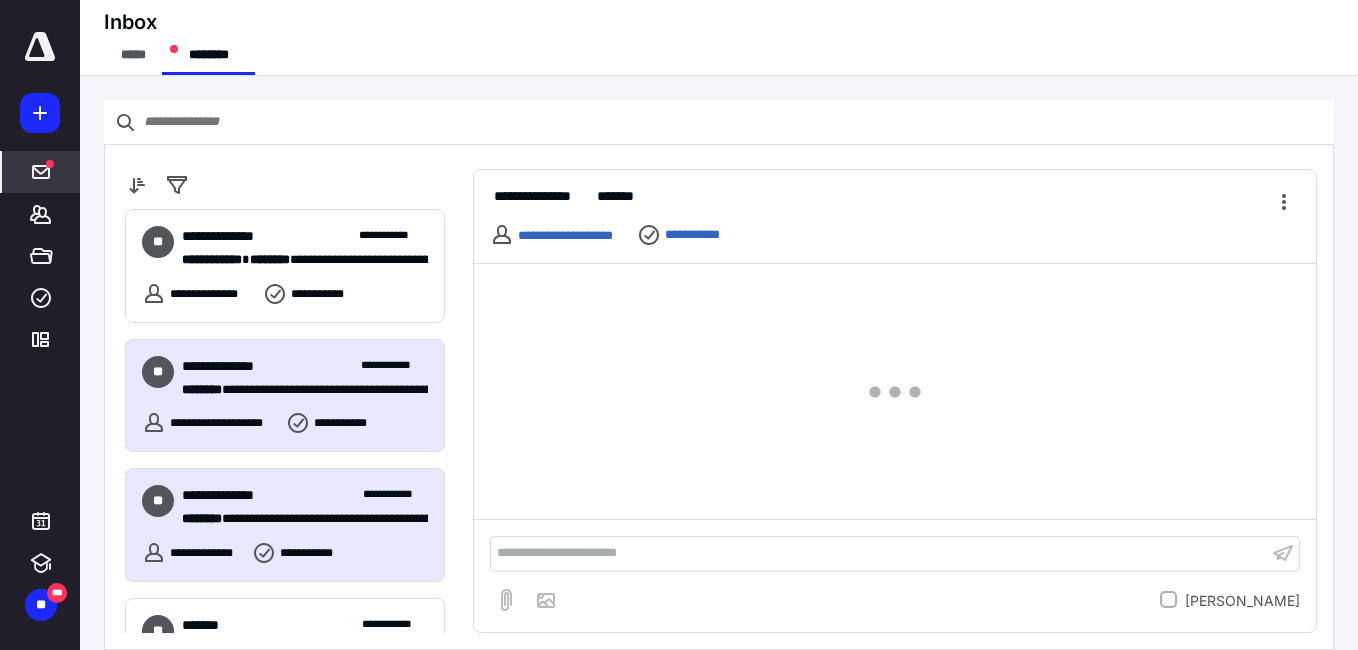 click on "**********" at bounding box center (305, 495) 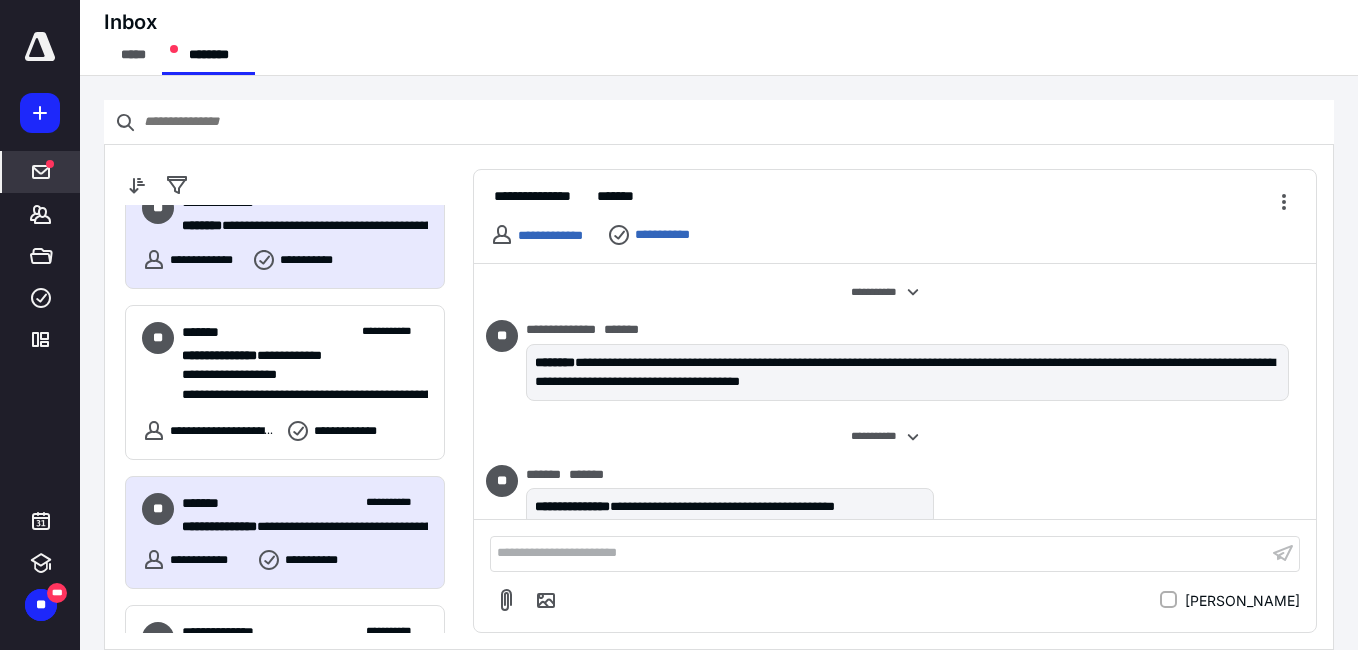 scroll, scrollTop: 400, scrollLeft: 0, axis: vertical 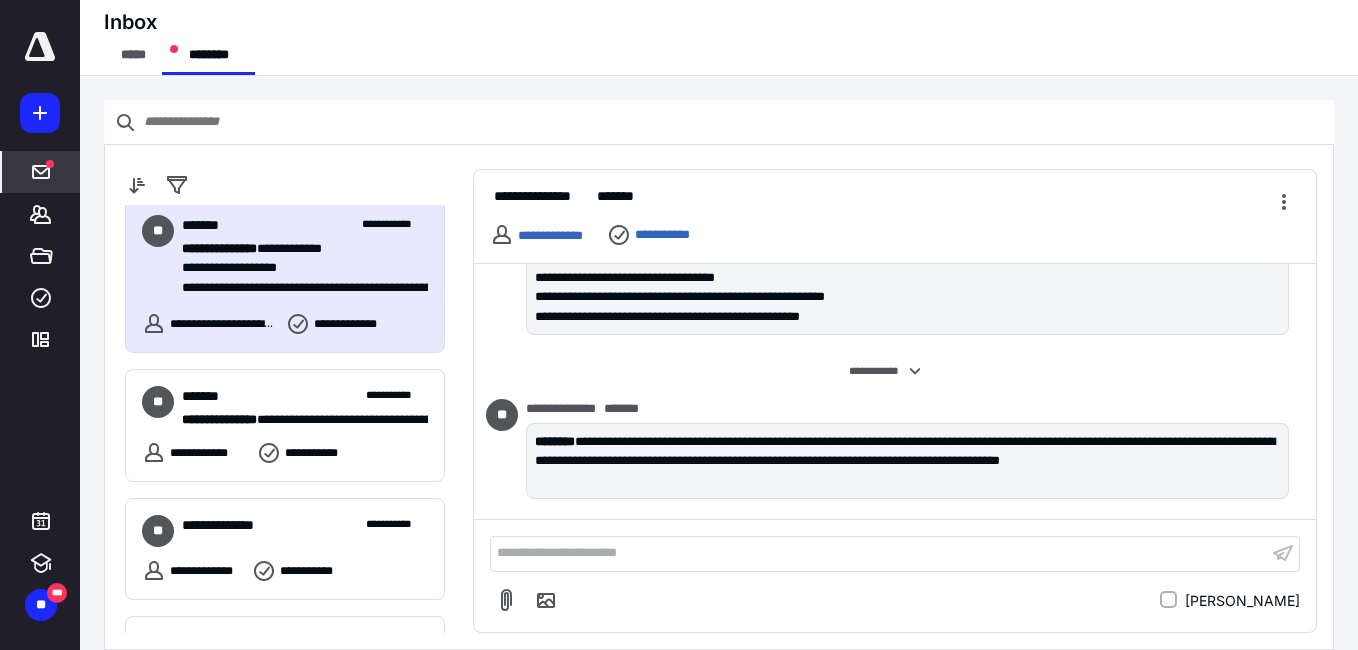 click on "**********" at bounding box center (297, 288) 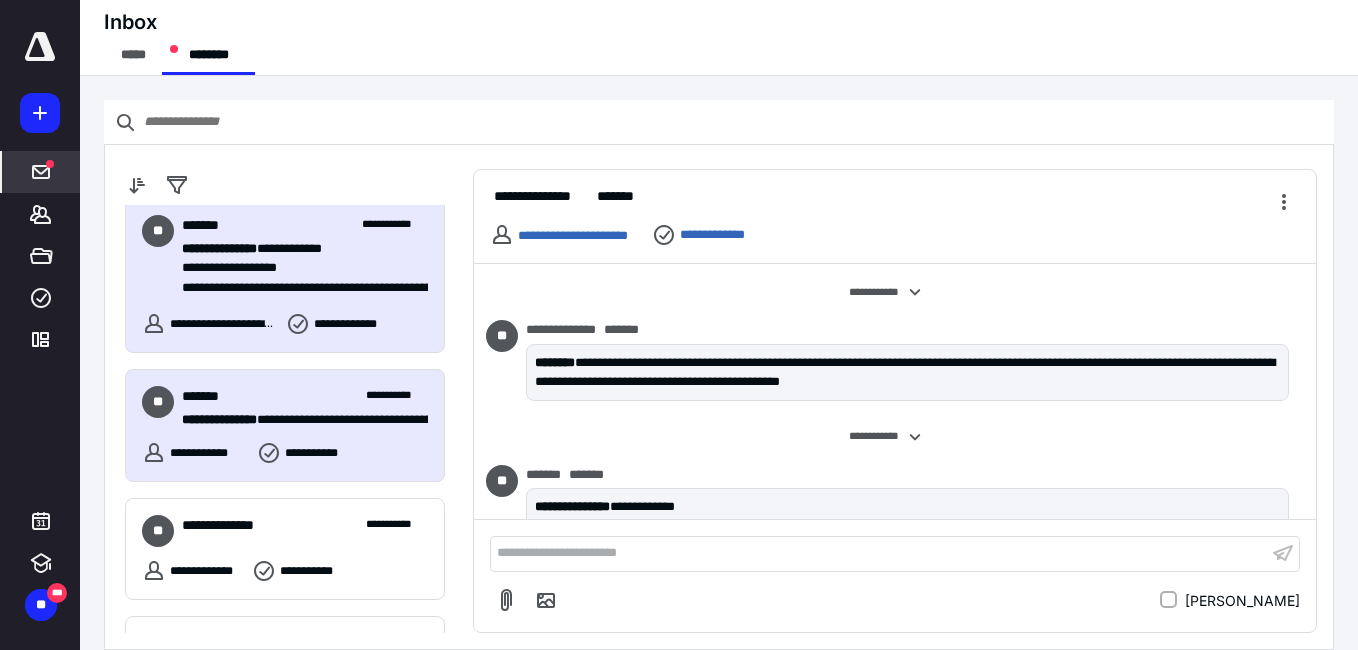 scroll, scrollTop: 163, scrollLeft: 0, axis: vertical 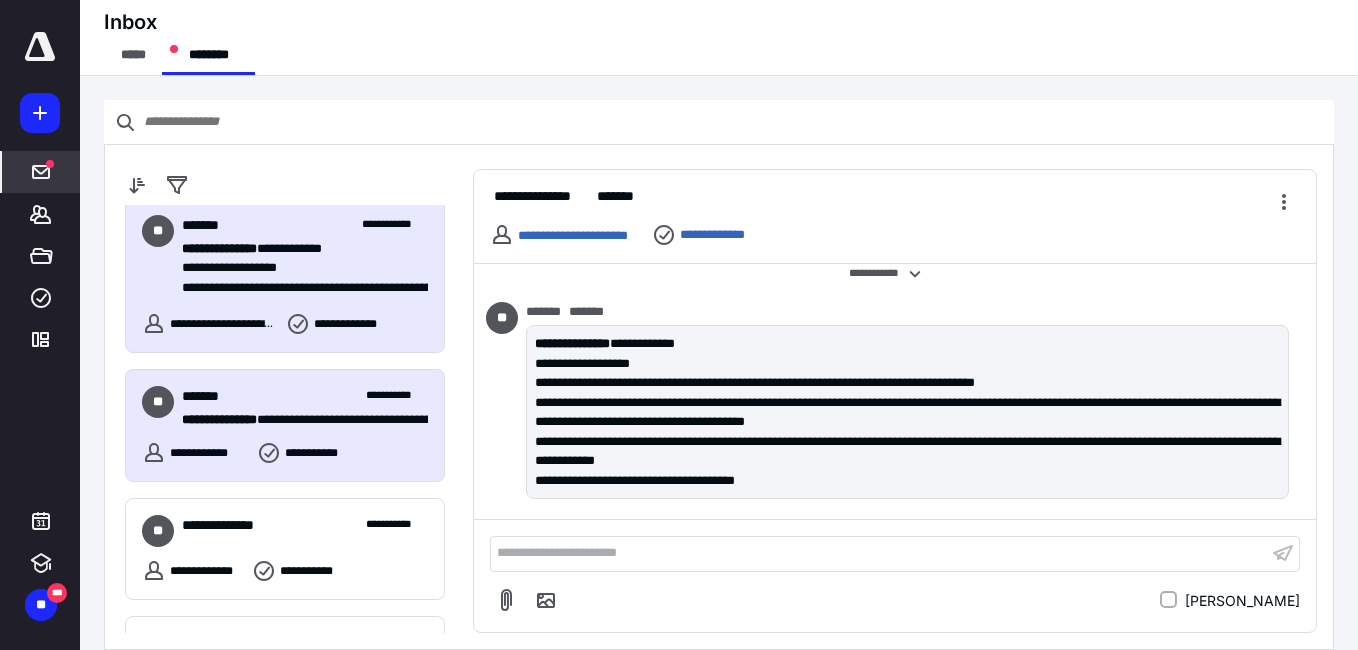 click on "**********" at bounding box center (297, 420) 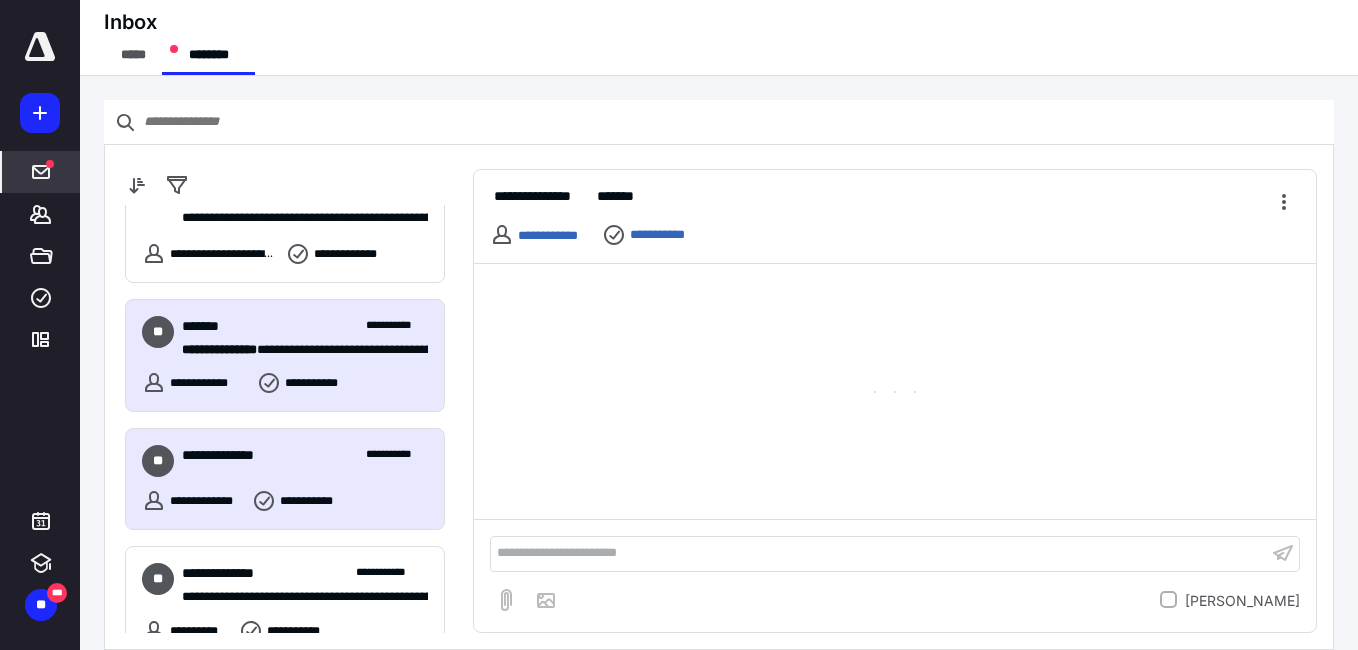 scroll, scrollTop: 500, scrollLeft: 0, axis: vertical 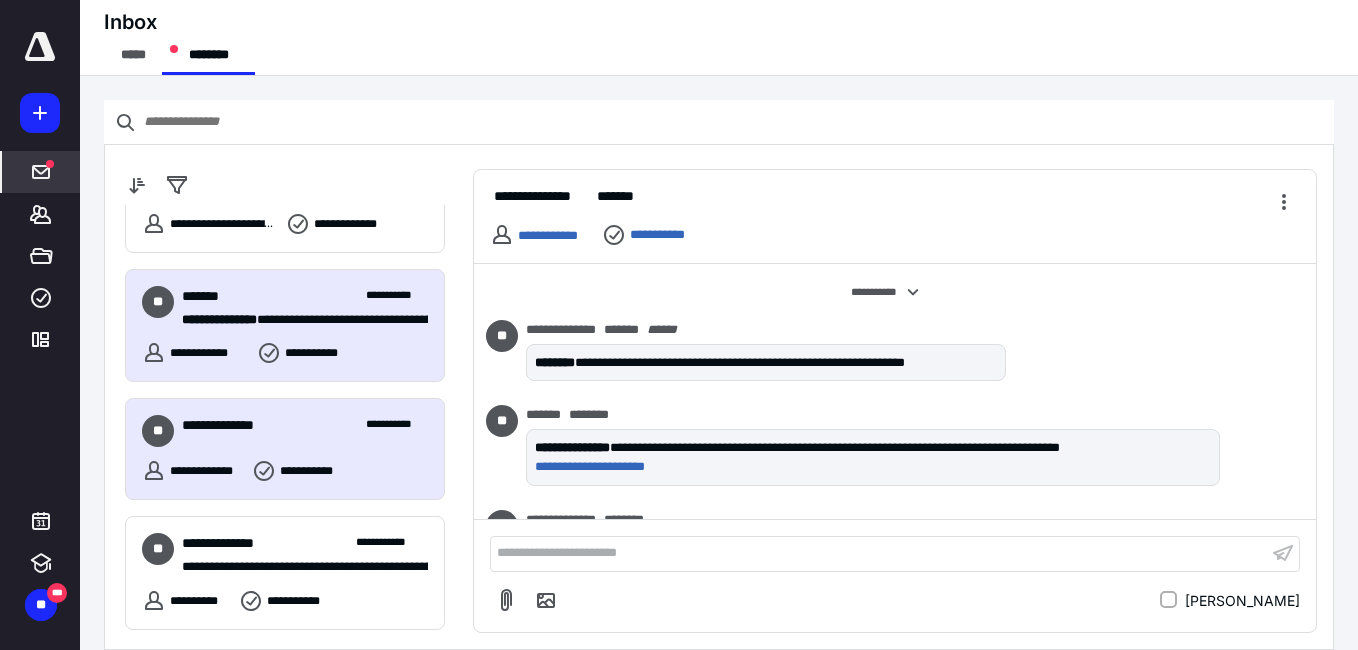 click on "**********" at bounding box center [305, 431] 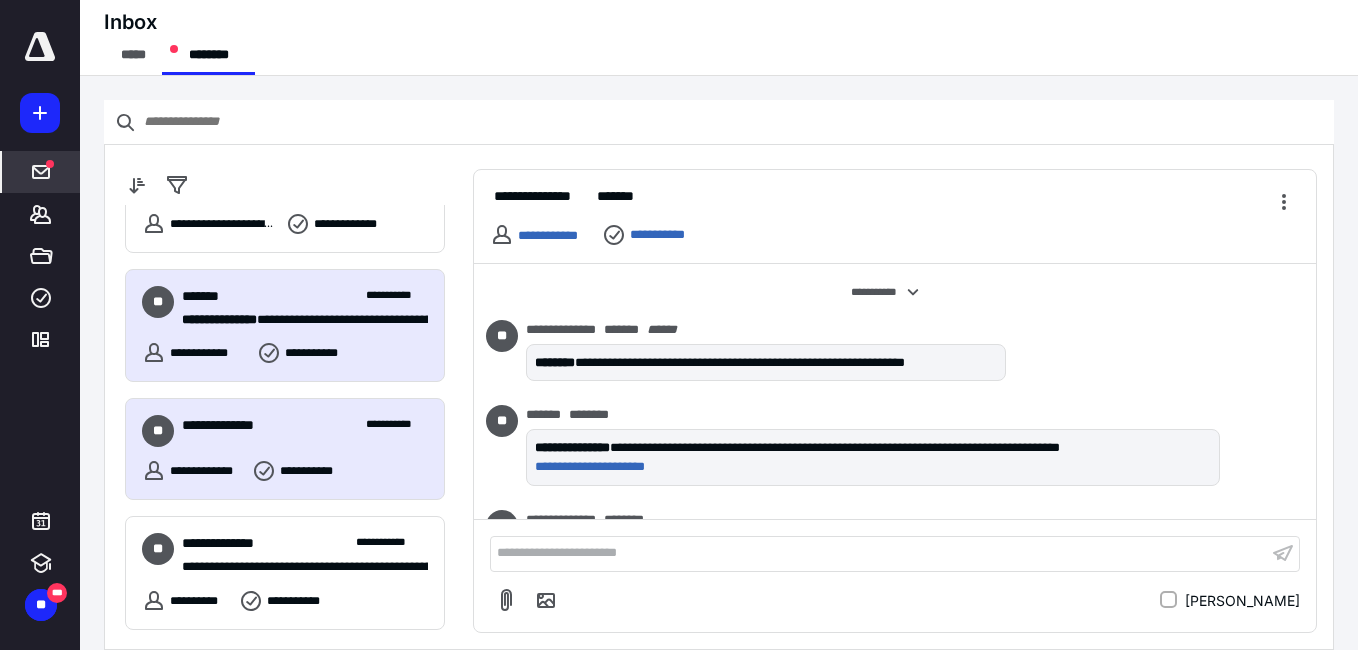 scroll, scrollTop: 0, scrollLeft: 0, axis: both 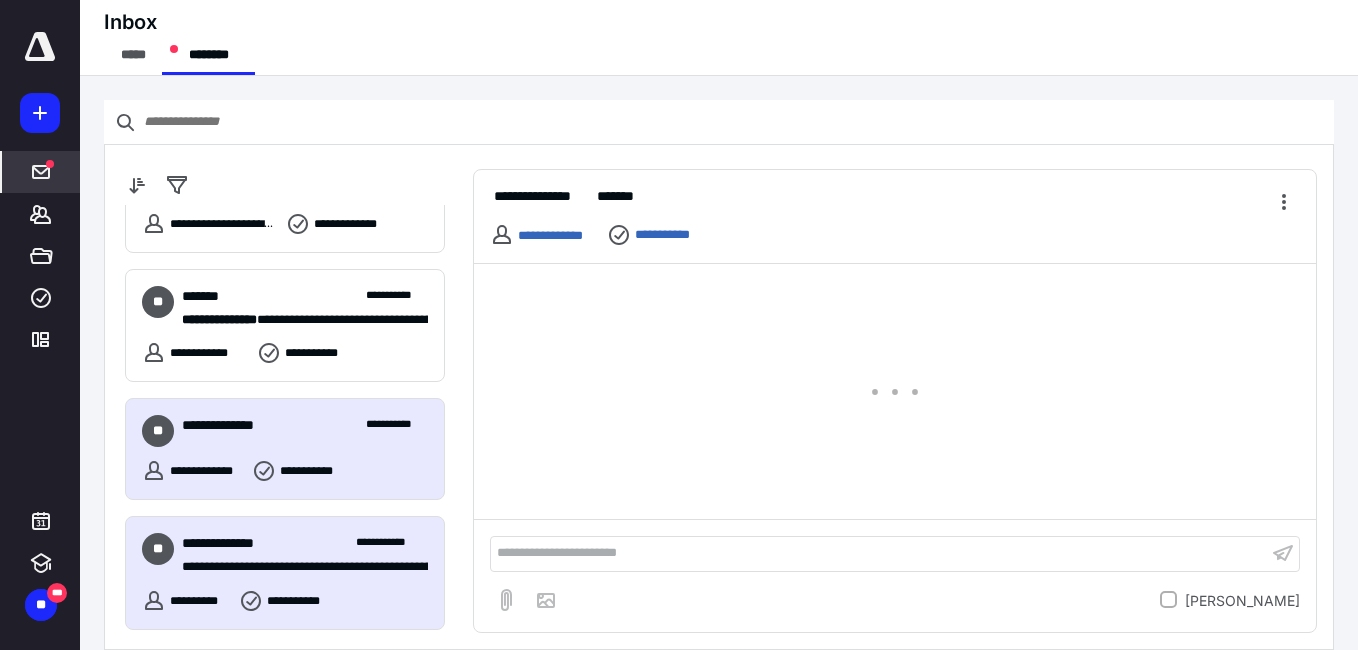 drag, startPoint x: 339, startPoint y: 532, endPoint x: 334, endPoint y: 481, distance: 51.24451 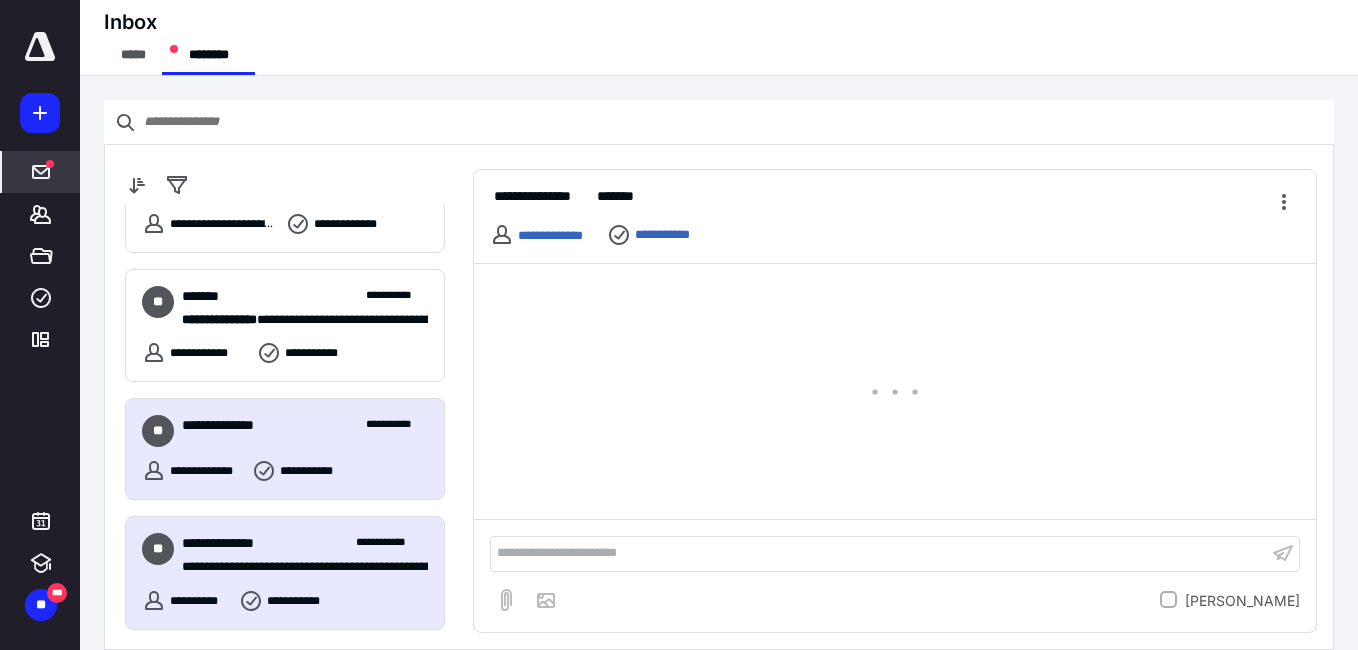 click on "**********" at bounding box center [285, 573] 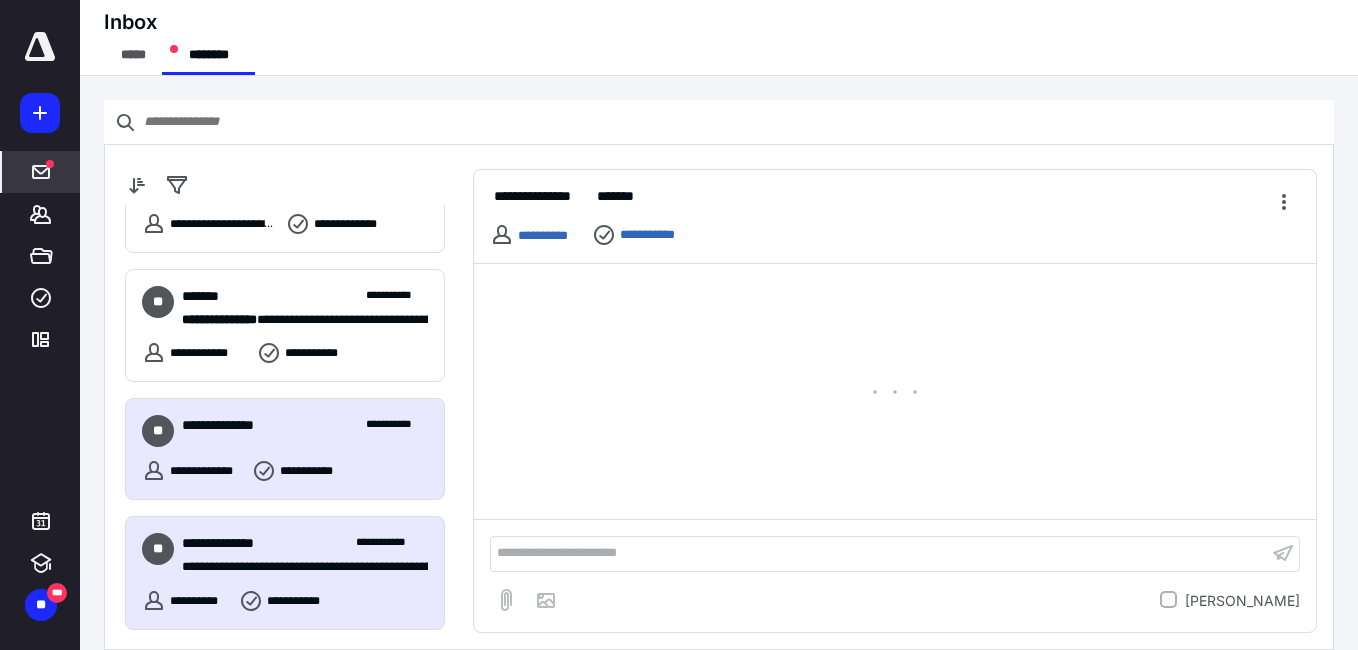 scroll, scrollTop: 600, scrollLeft: 0, axis: vertical 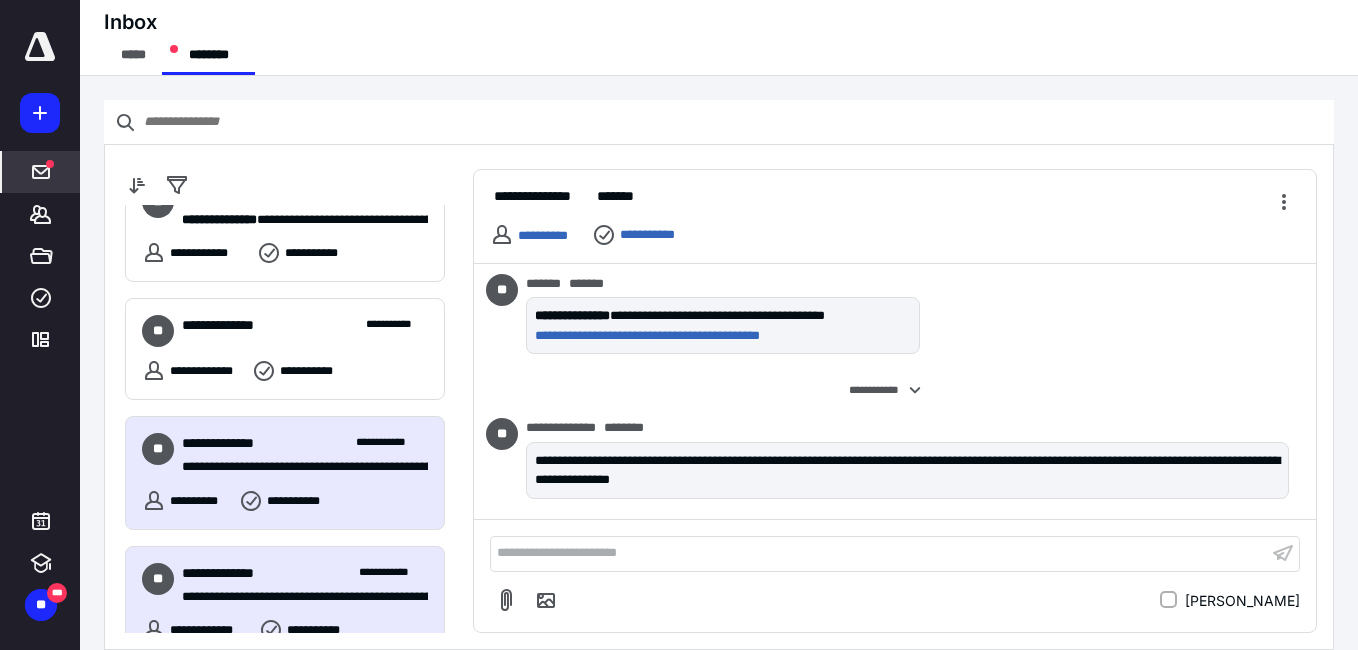 click on "**********" at bounding box center [285, 603] 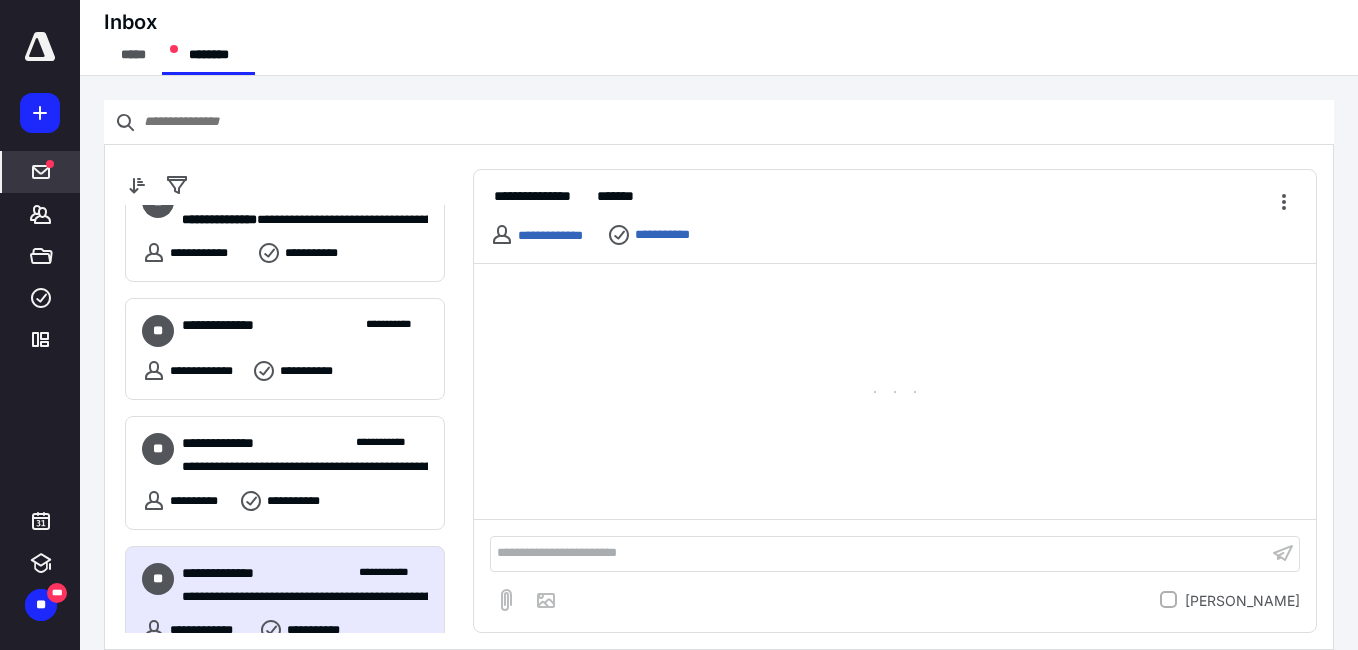 scroll, scrollTop: 700, scrollLeft: 0, axis: vertical 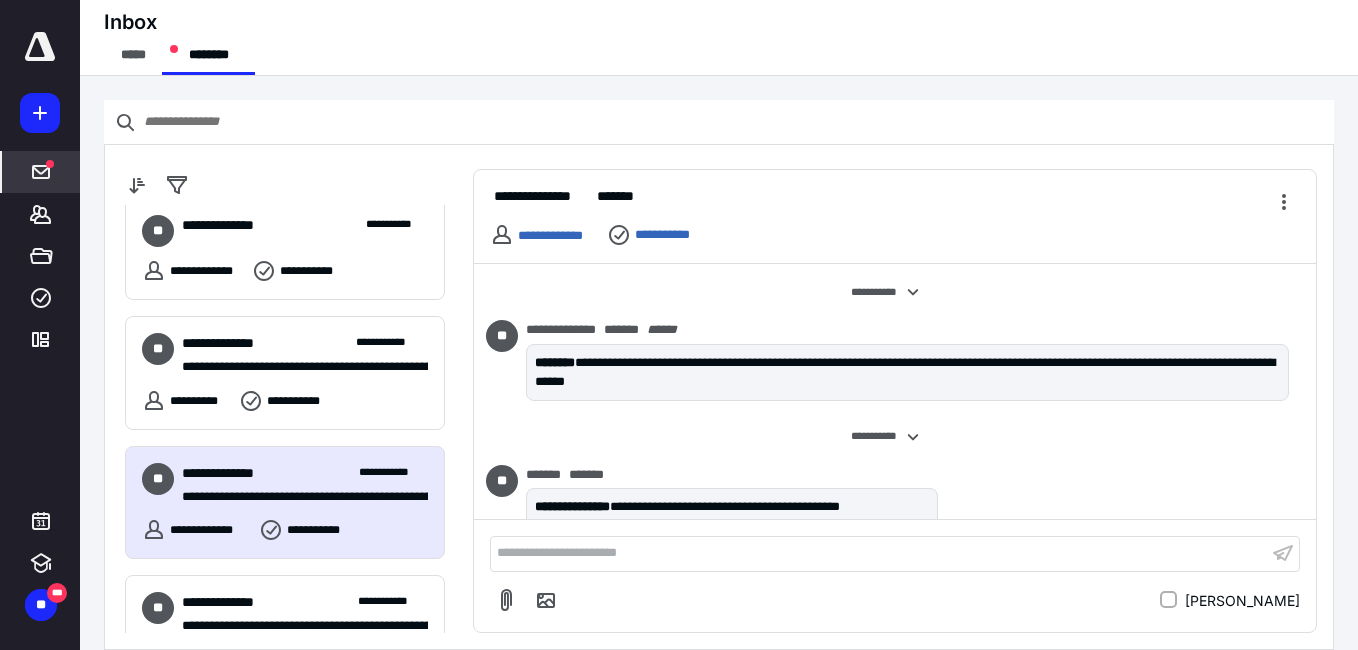 click on "**********" at bounding box center (285, 503) 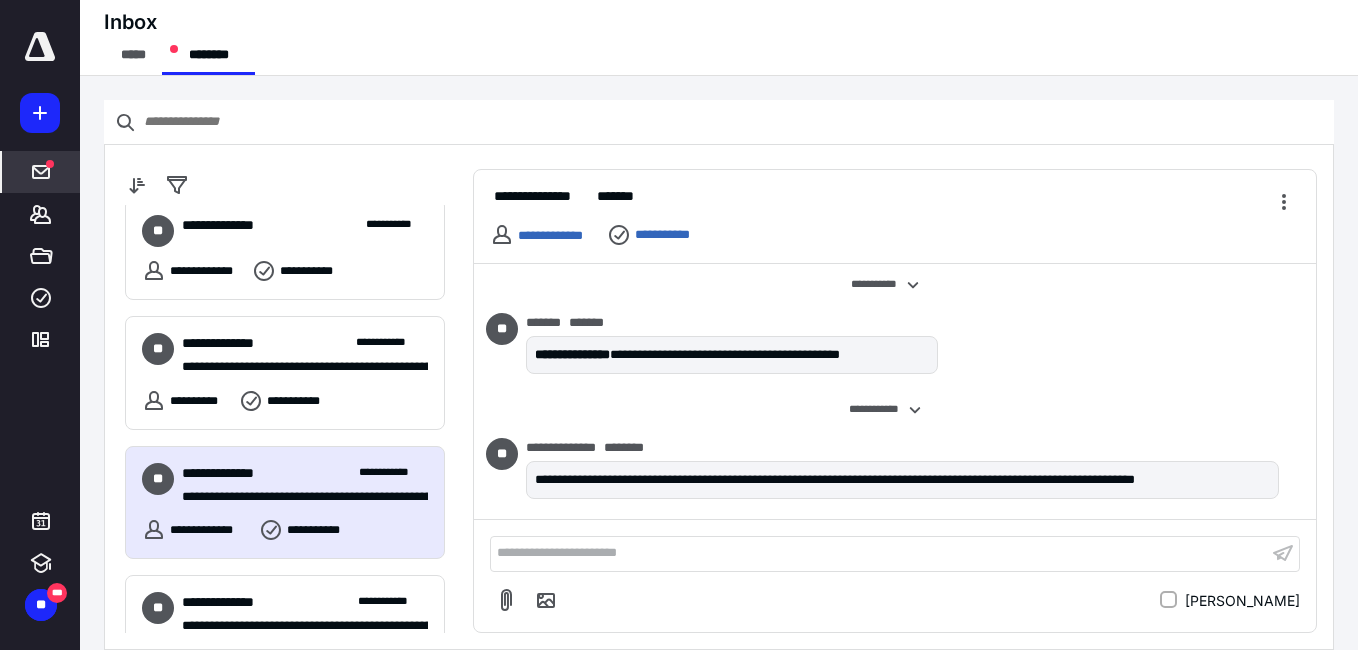 scroll, scrollTop: 900, scrollLeft: 0, axis: vertical 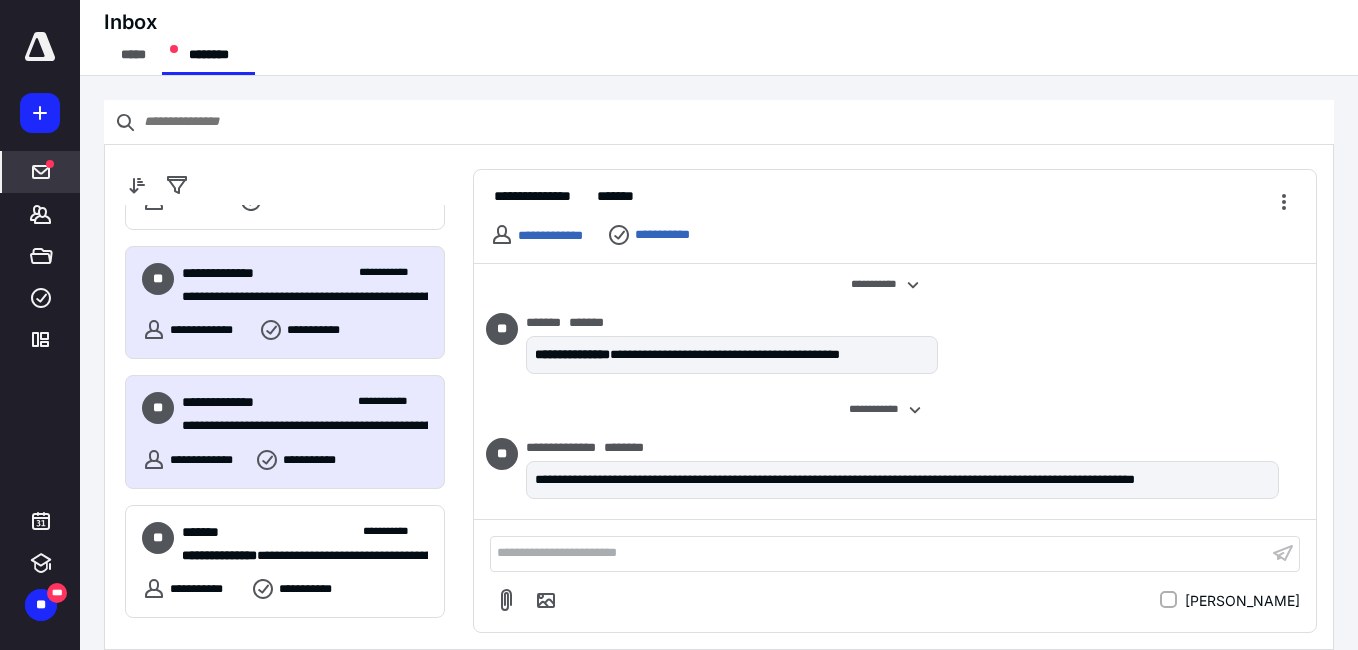 click on "**********" at bounding box center (285, 432) 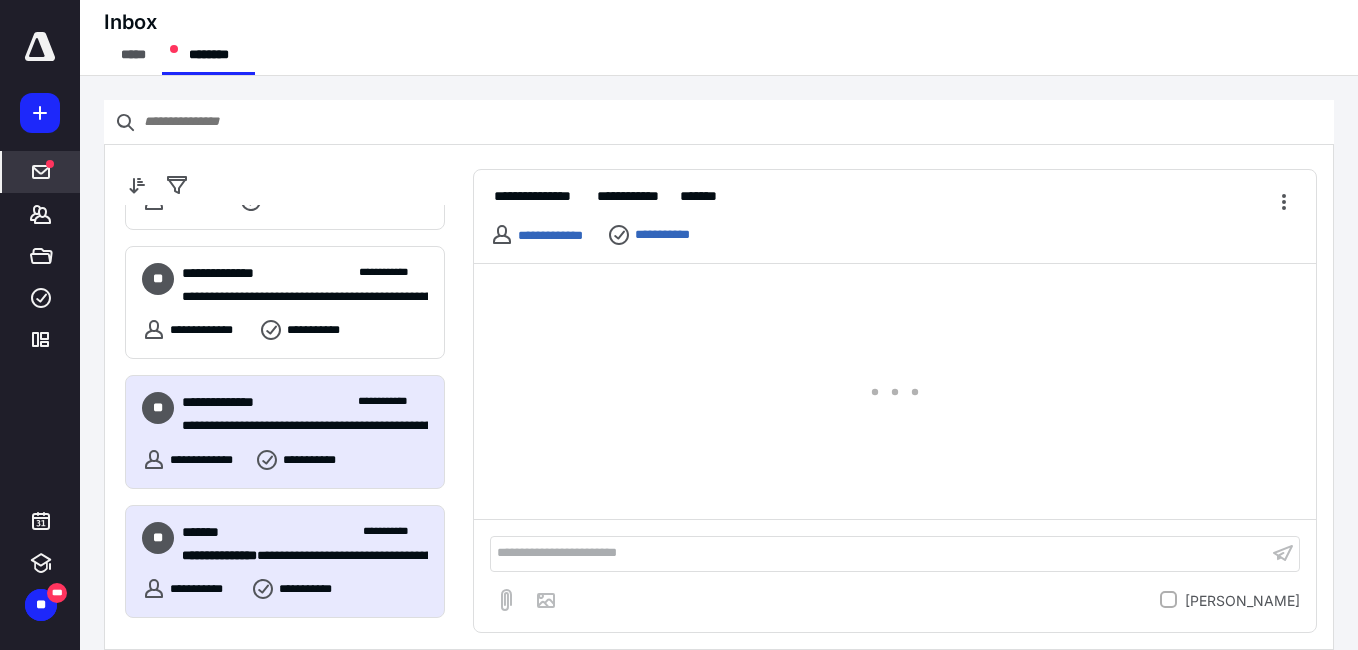 click on "**********" at bounding box center (305, 532) 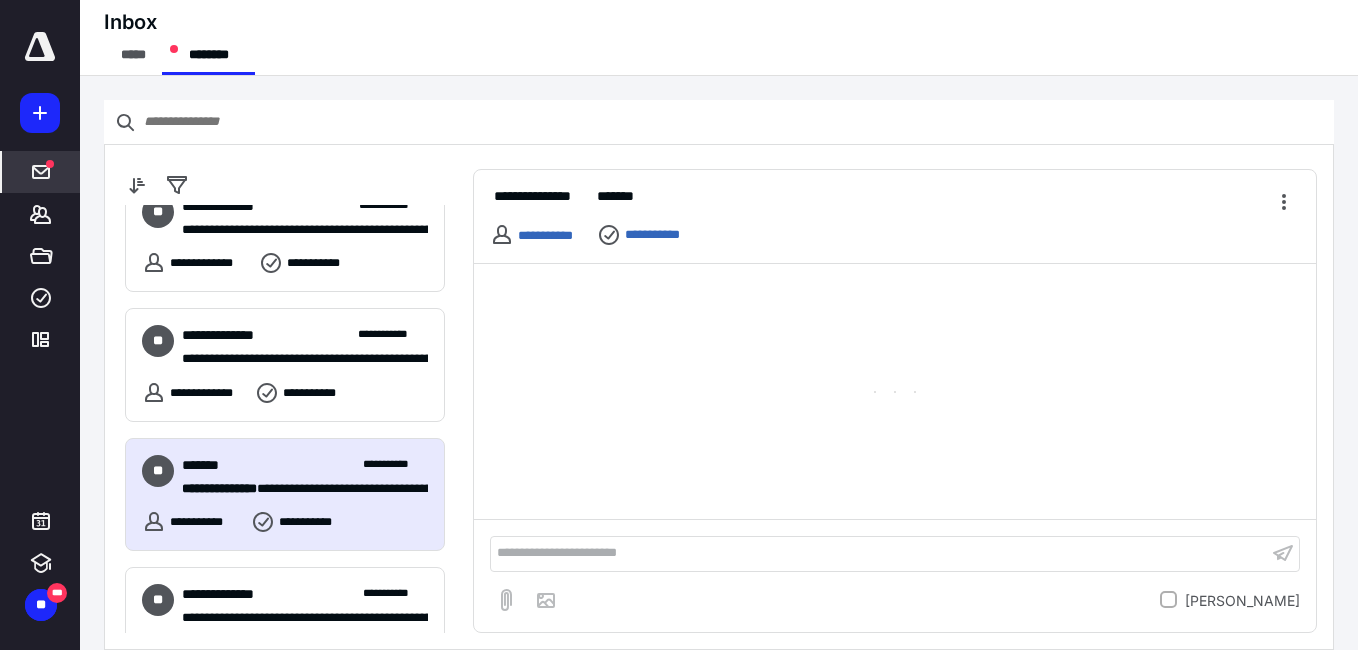 scroll, scrollTop: 1000, scrollLeft: 0, axis: vertical 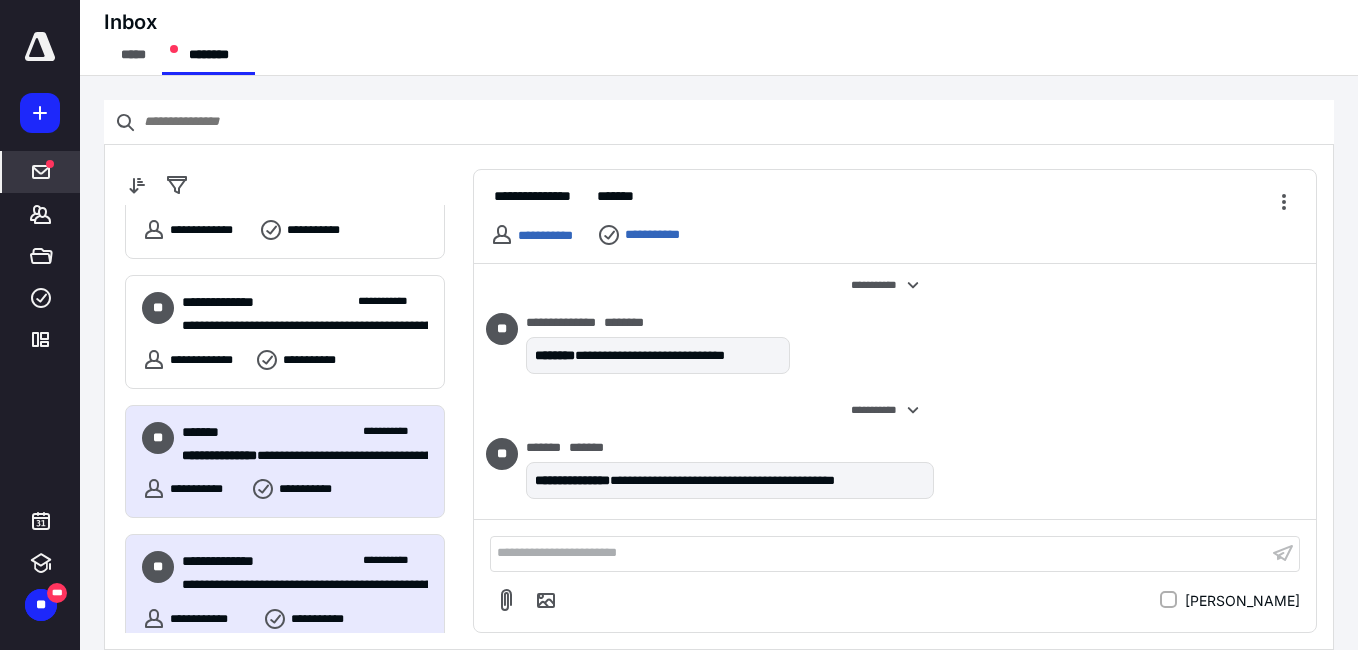 click on "**********" at bounding box center (285, 591) 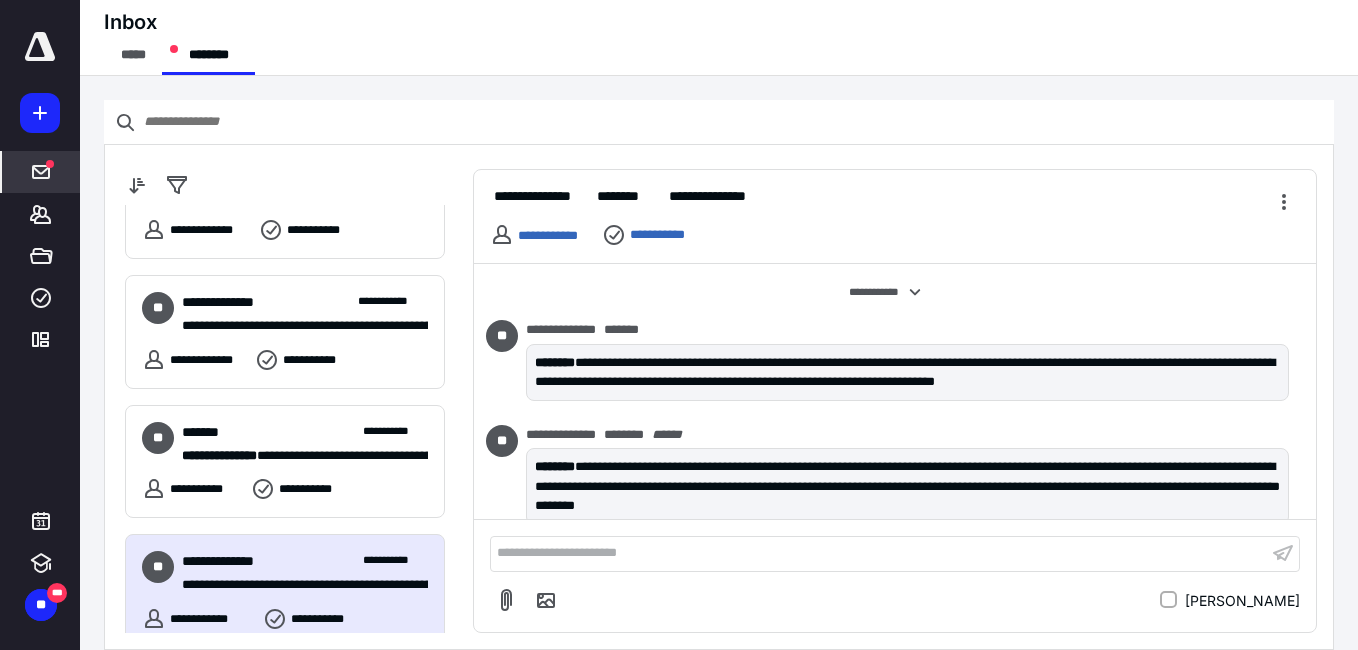 scroll, scrollTop: 1004, scrollLeft: 0, axis: vertical 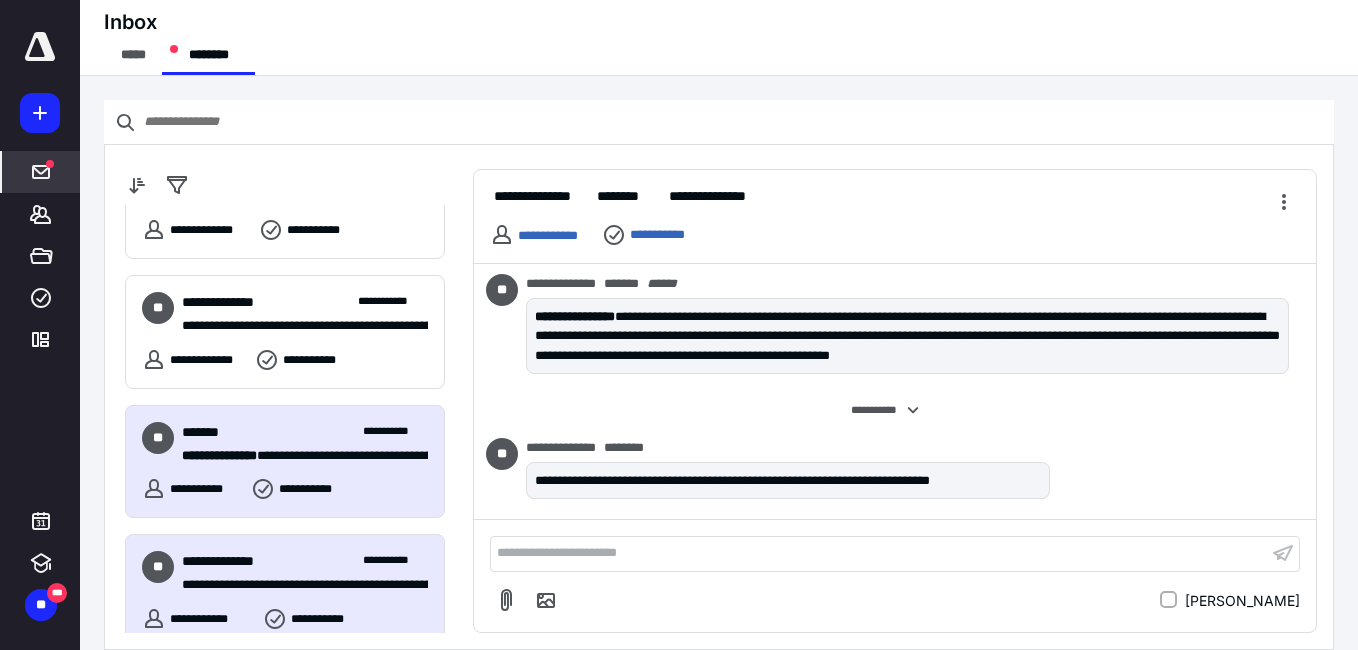 click on "**********" at bounding box center (285, 489) 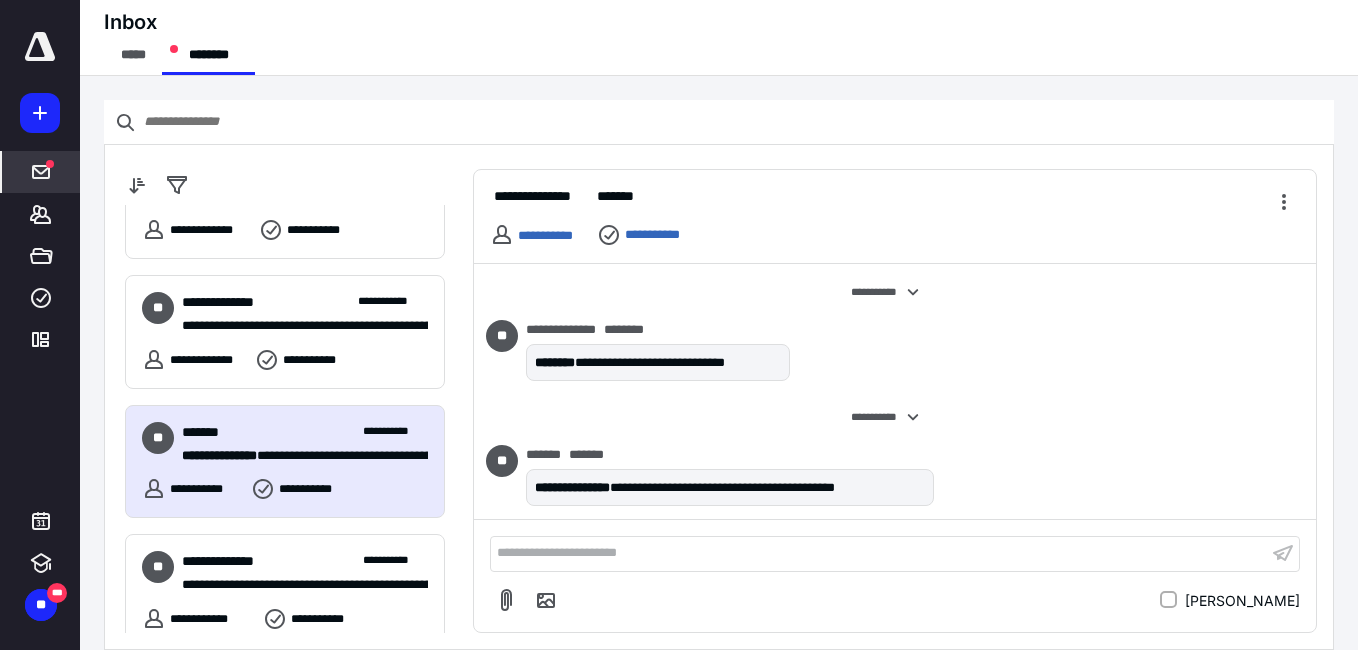 drag, startPoint x: 343, startPoint y: 557, endPoint x: 337, endPoint y: 532, distance: 25.70992 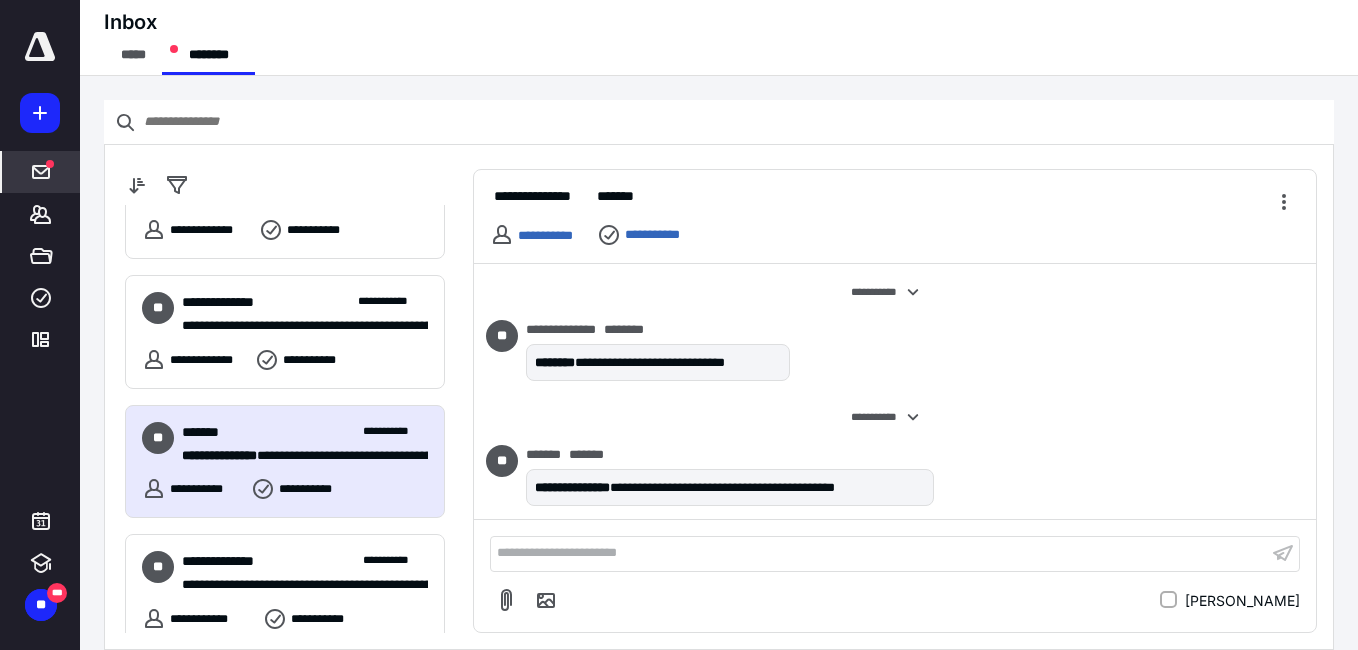 scroll, scrollTop: 0, scrollLeft: 0, axis: both 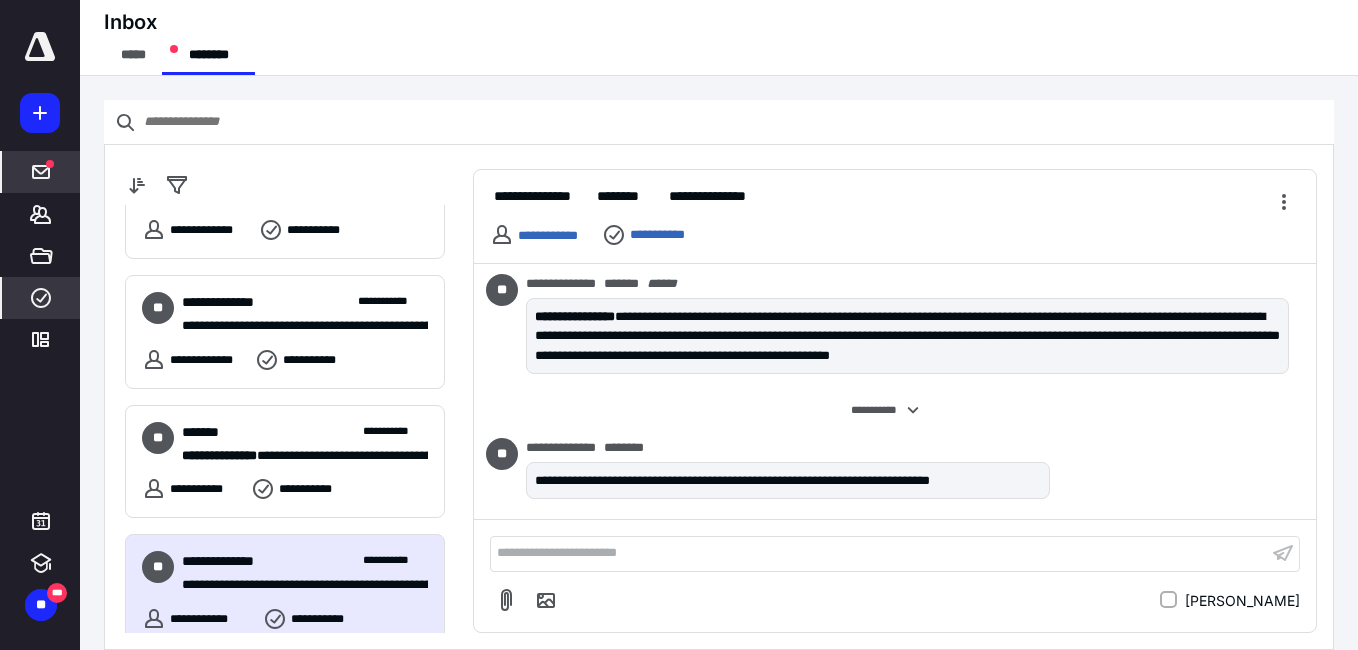 click 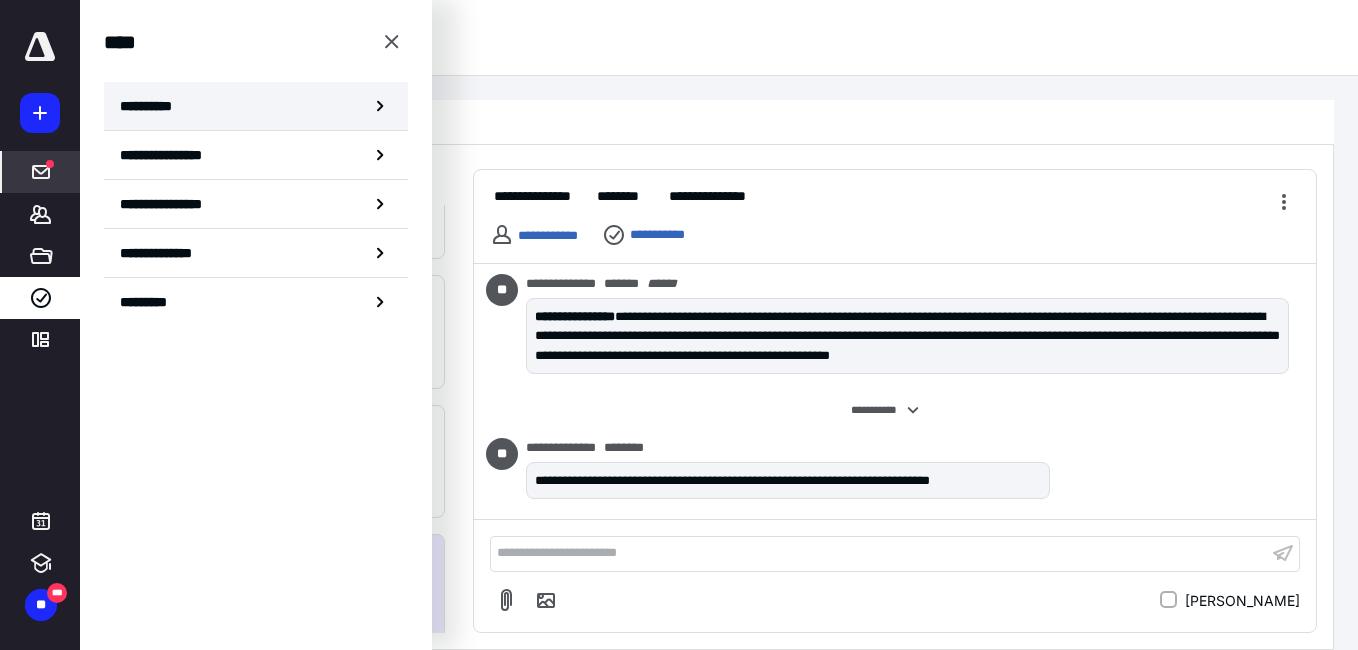 click on "**********" at bounding box center [256, 106] 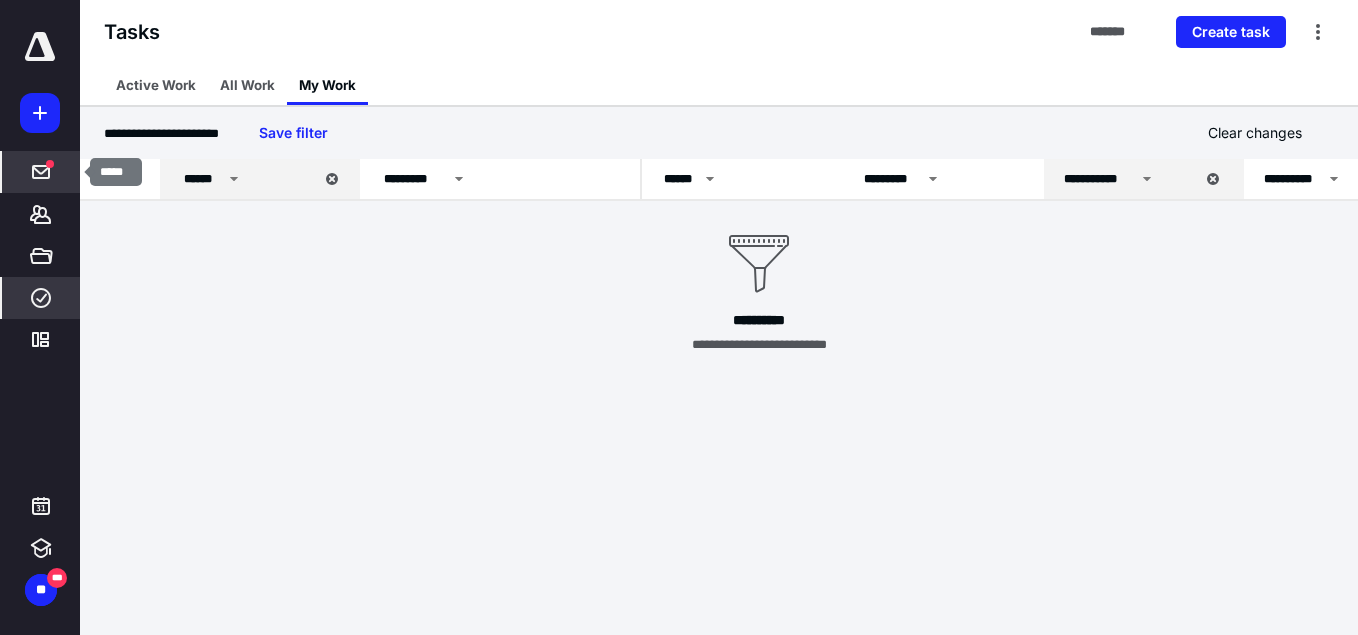 click 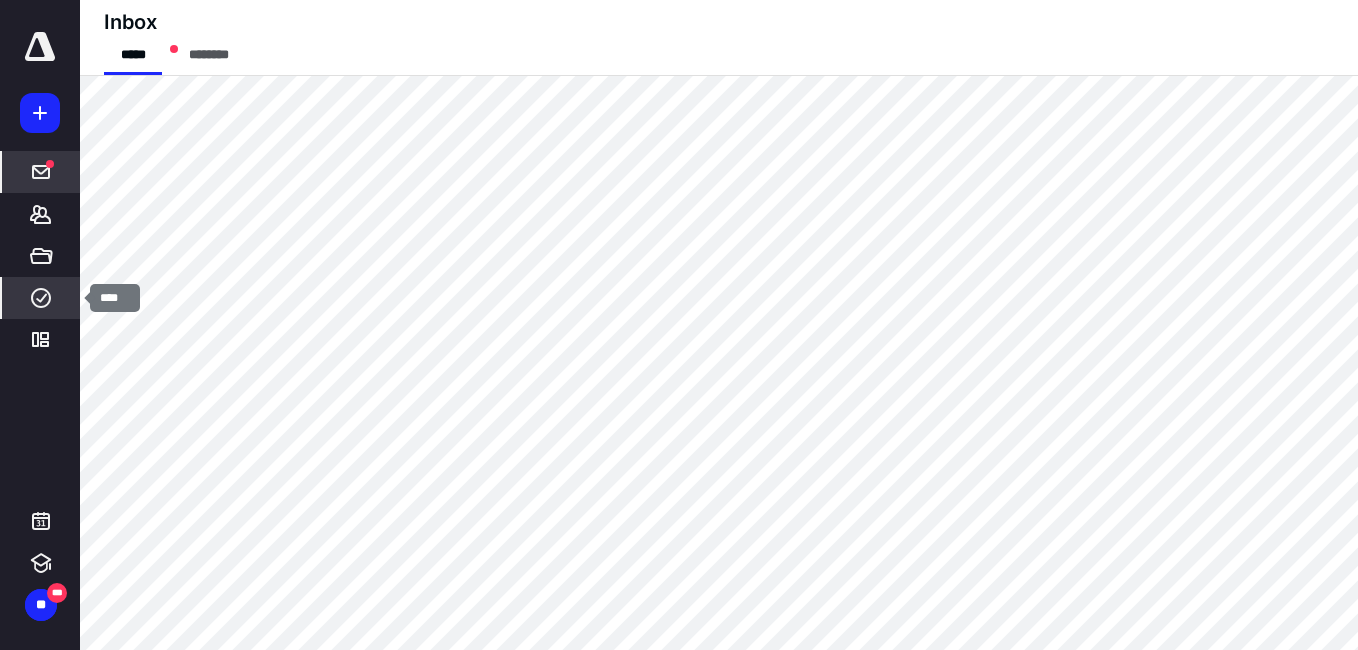 click 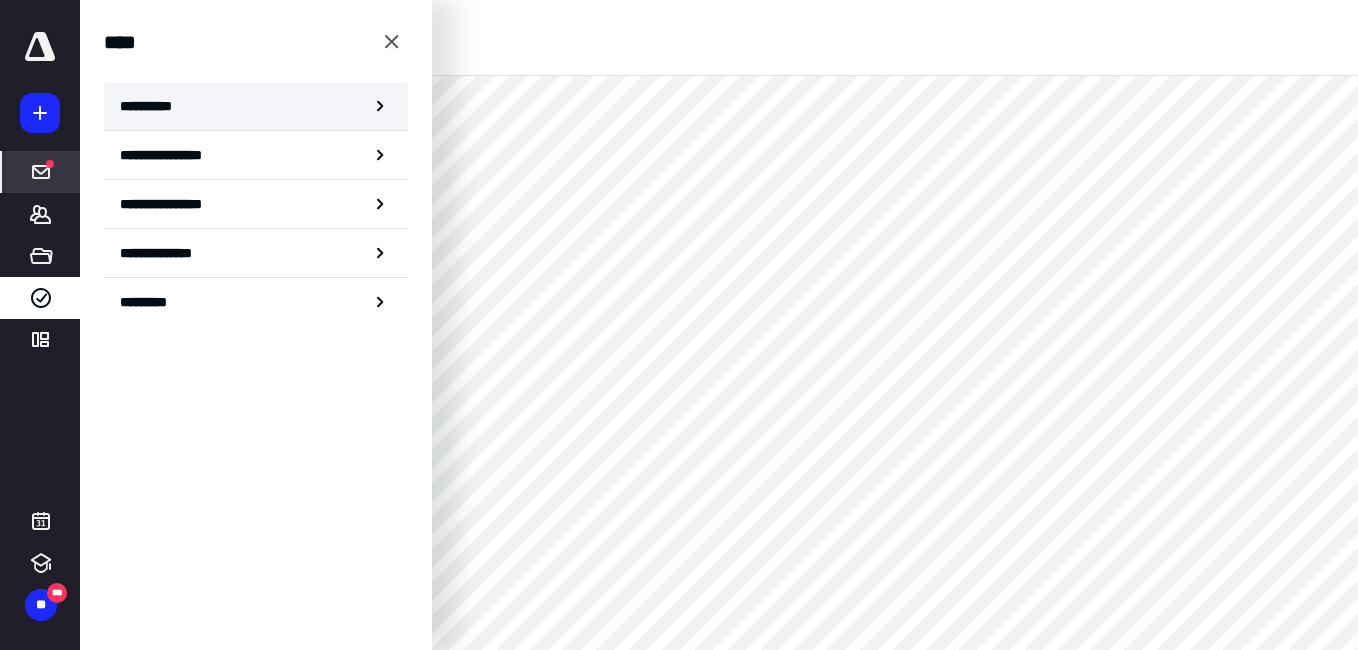 click on "**********" at bounding box center [153, 106] 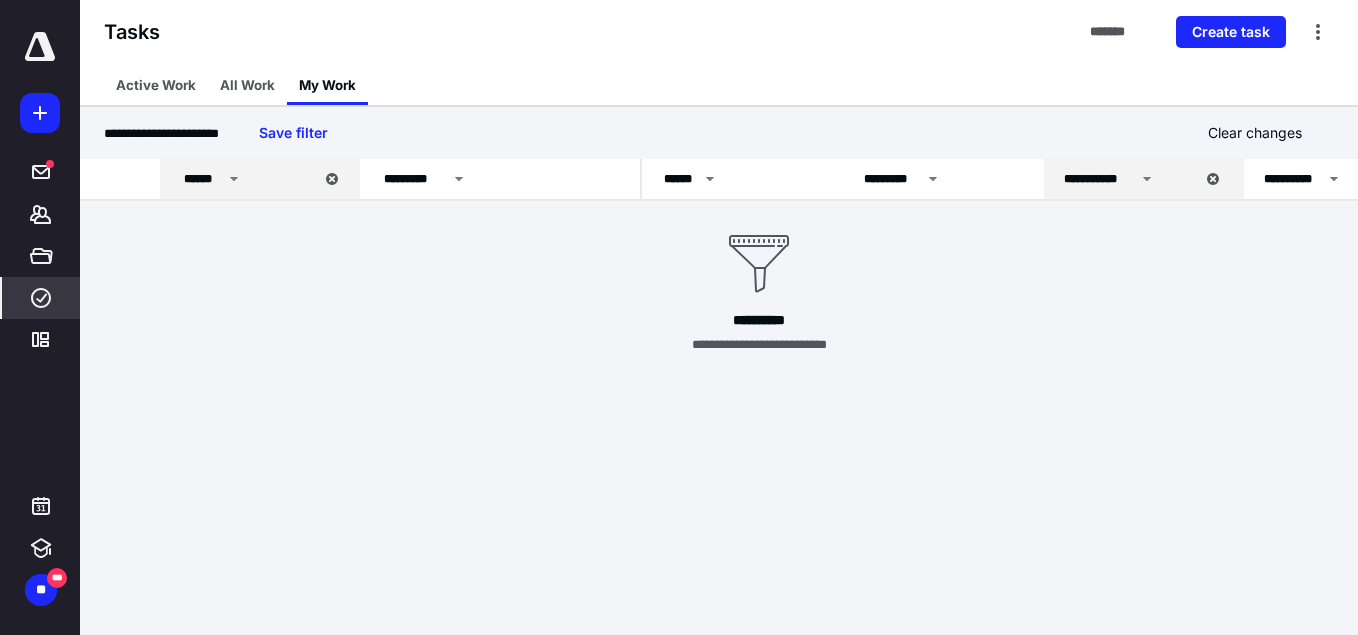 click on "**********" at bounding box center (759, 268) 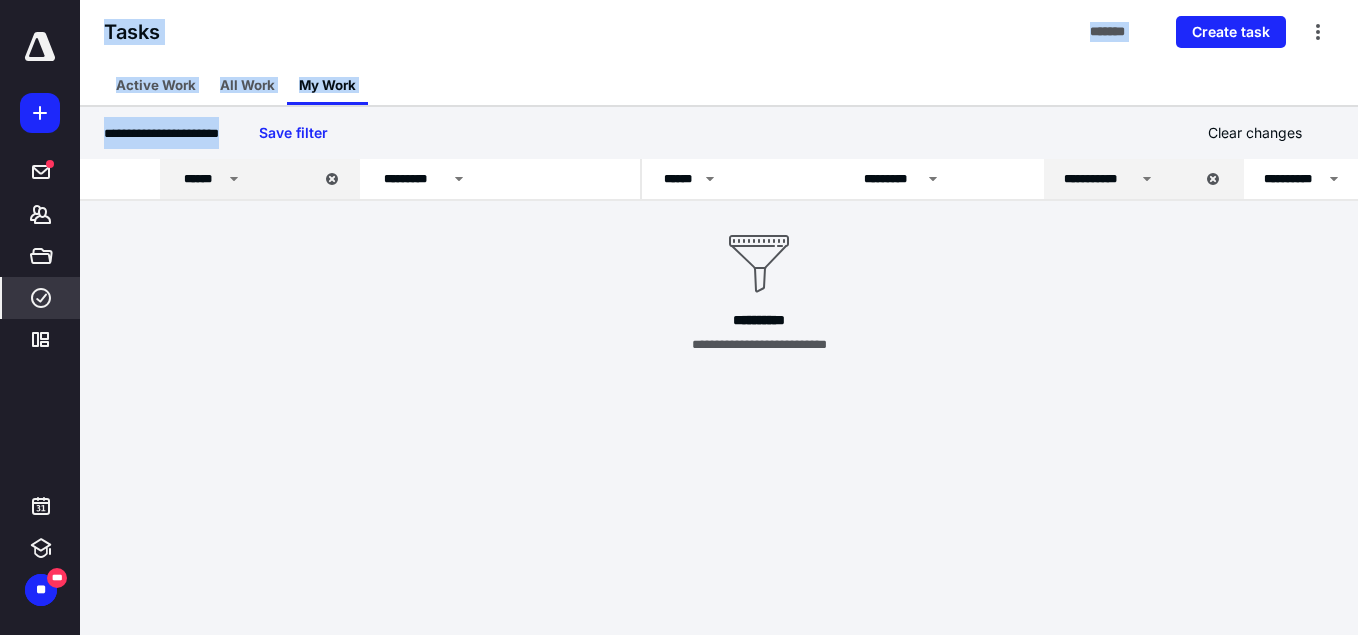 drag, startPoint x: 707, startPoint y: 460, endPoint x: 641, endPoint y: 161, distance: 306.19766 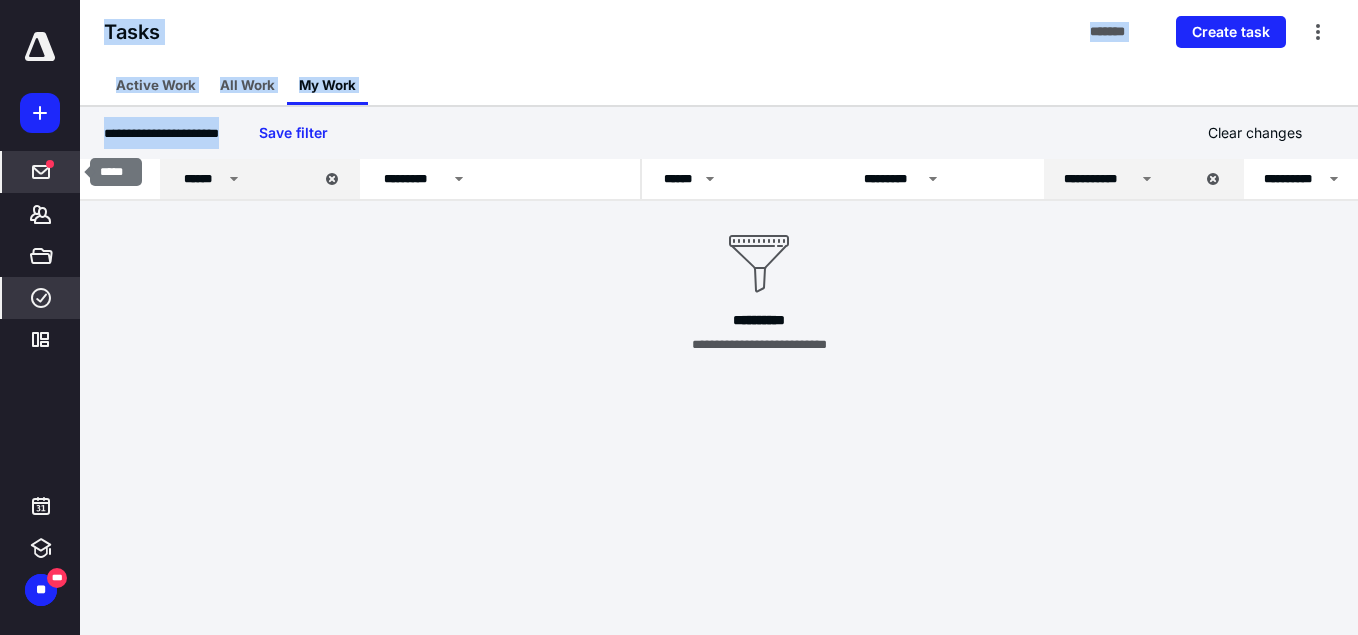 click at bounding box center [41, 172] 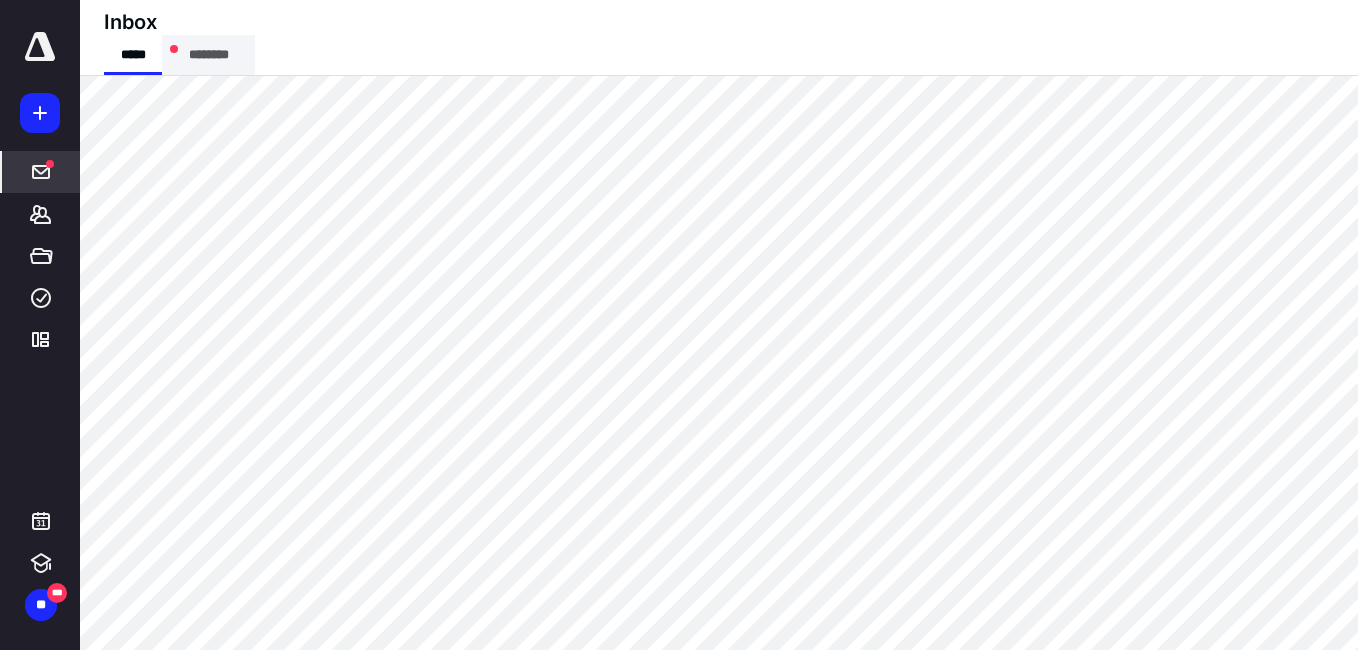 click on "********" at bounding box center [208, 55] 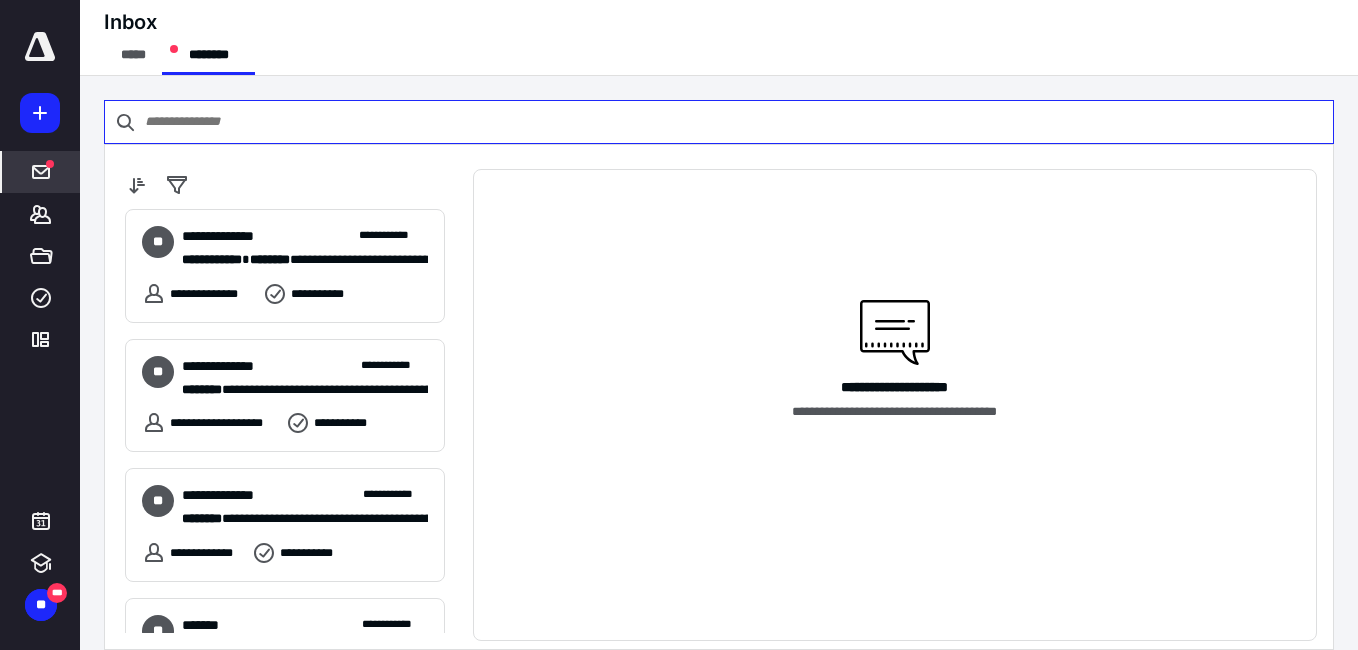 click at bounding box center [719, 122] 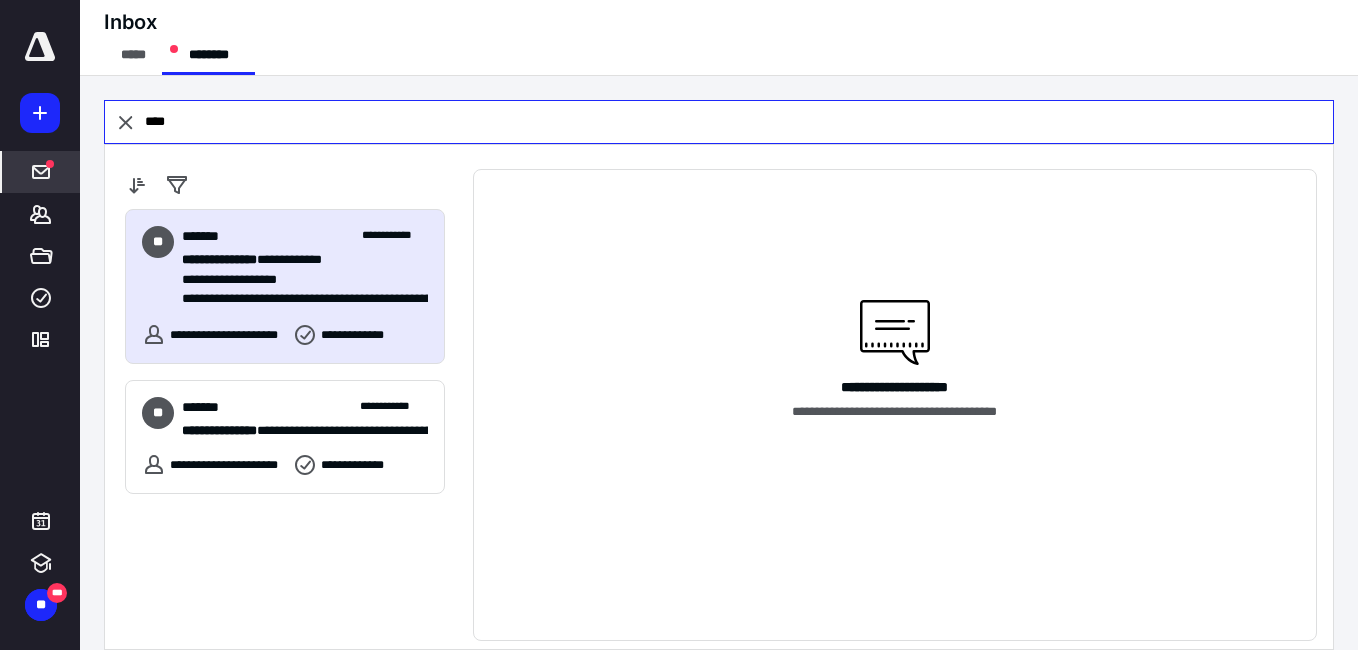 type on "****" 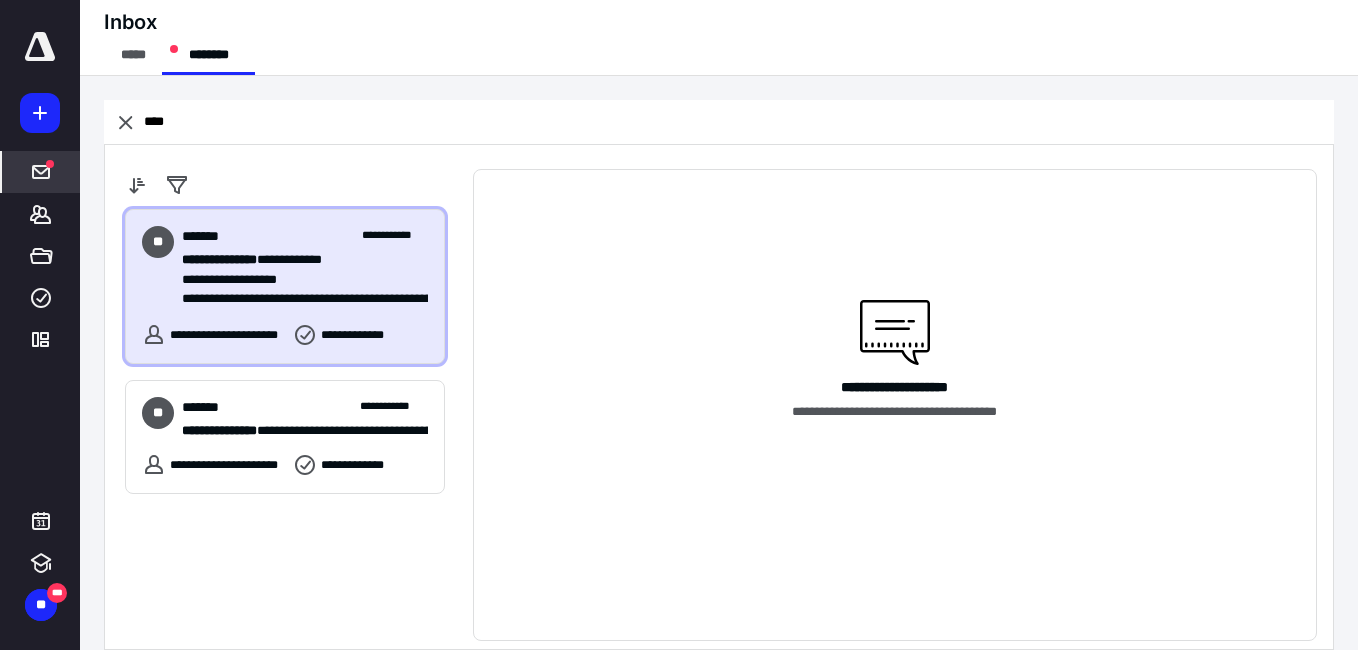 click on "**********" at bounding box center (305, 299) 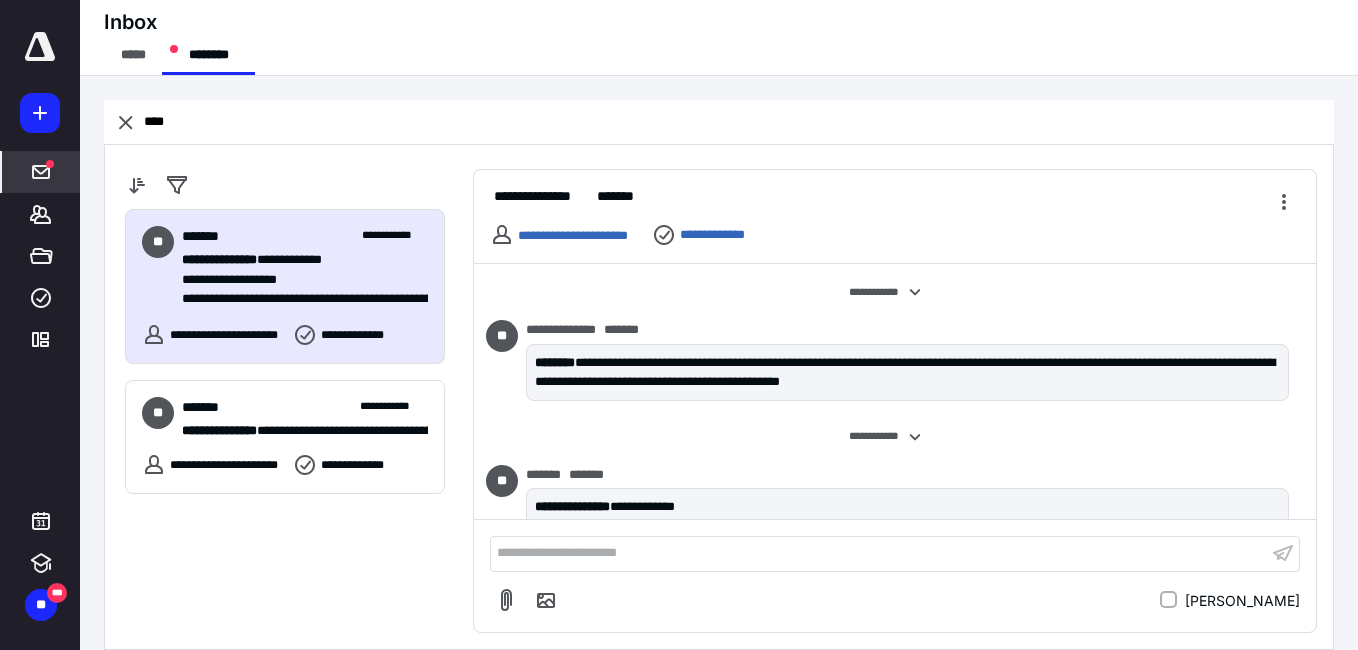 scroll, scrollTop: 163, scrollLeft: 0, axis: vertical 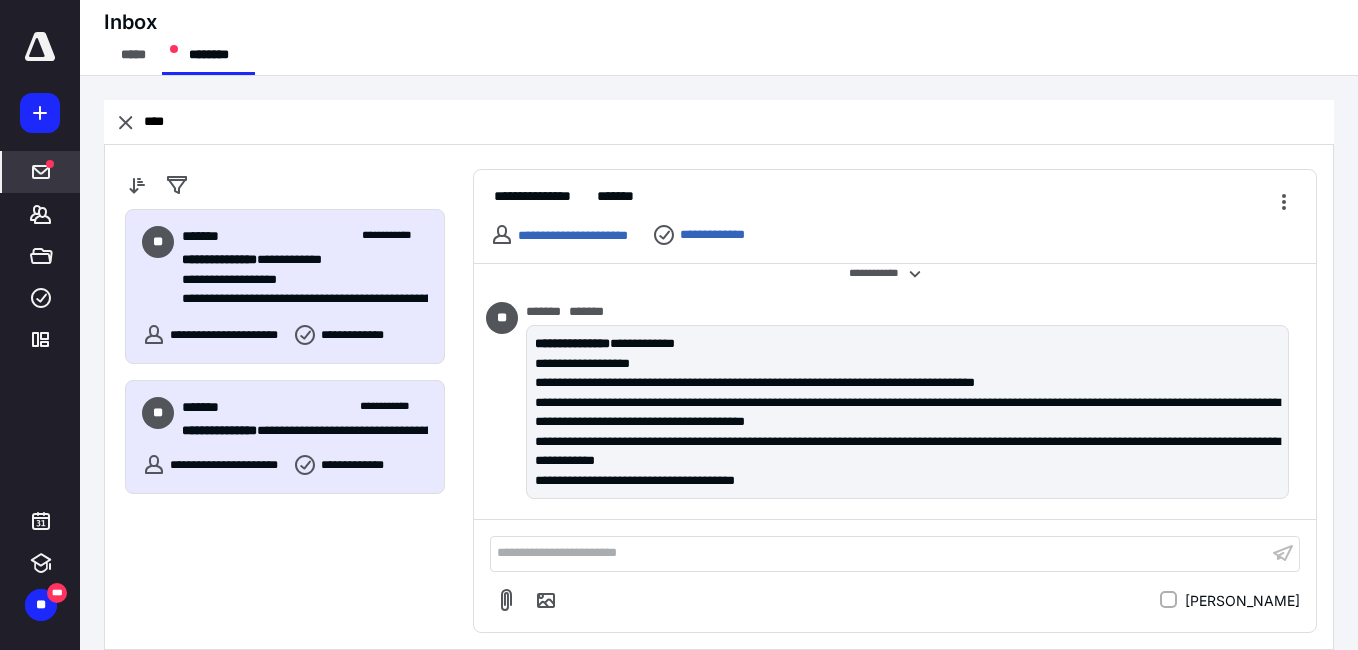 drag, startPoint x: 264, startPoint y: 429, endPoint x: 313, endPoint y: 426, distance: 49.09175 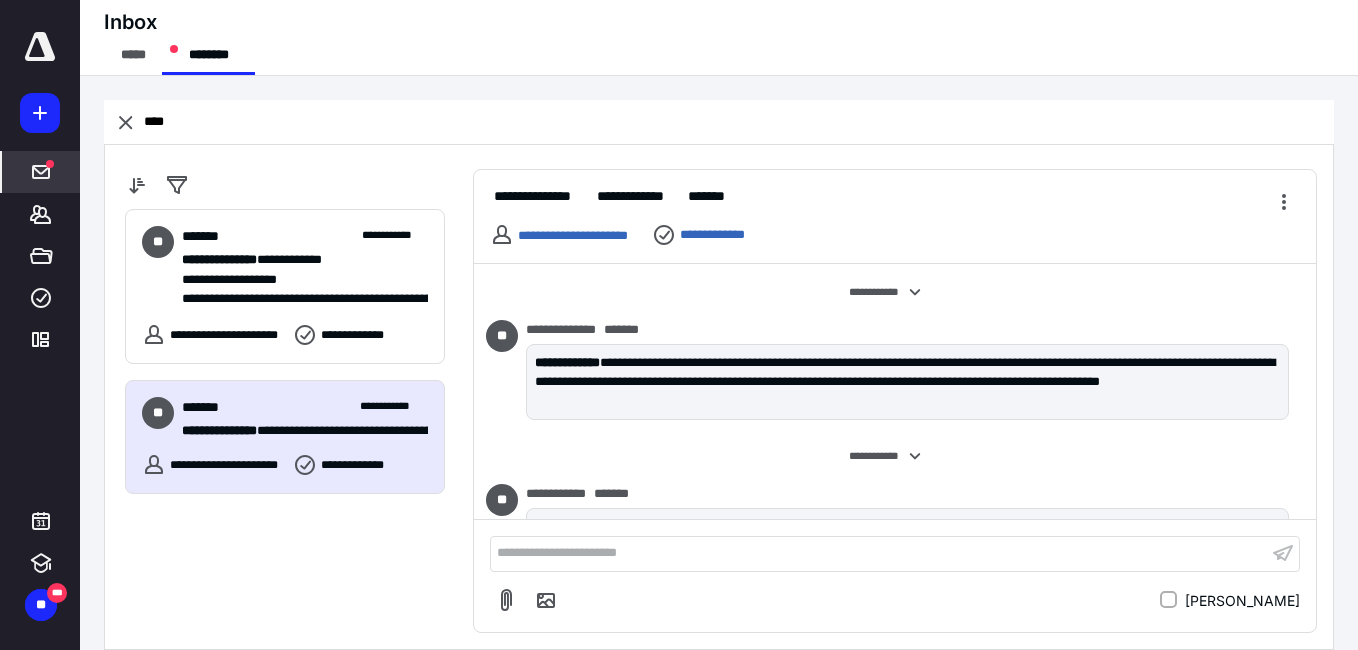 scroll, scrollTop: 315, scrollLeft: 0, axis: vertical 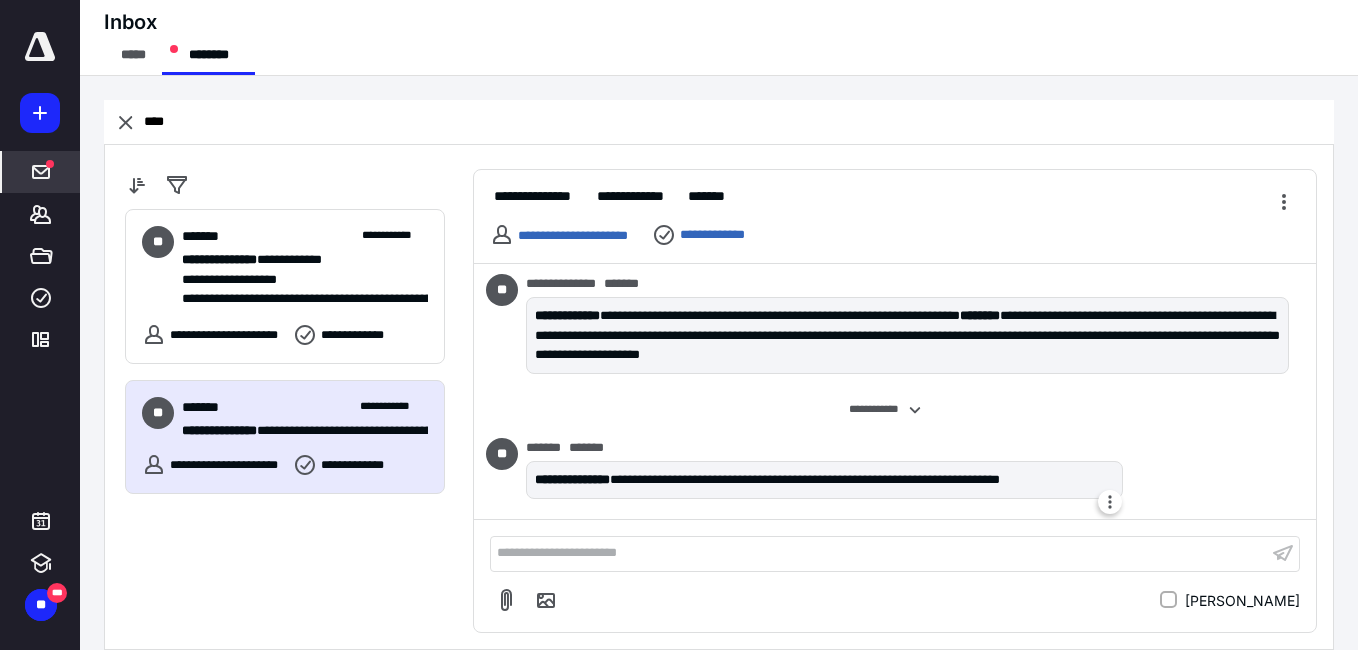 click on "**********" at bounding box center (824, 480) 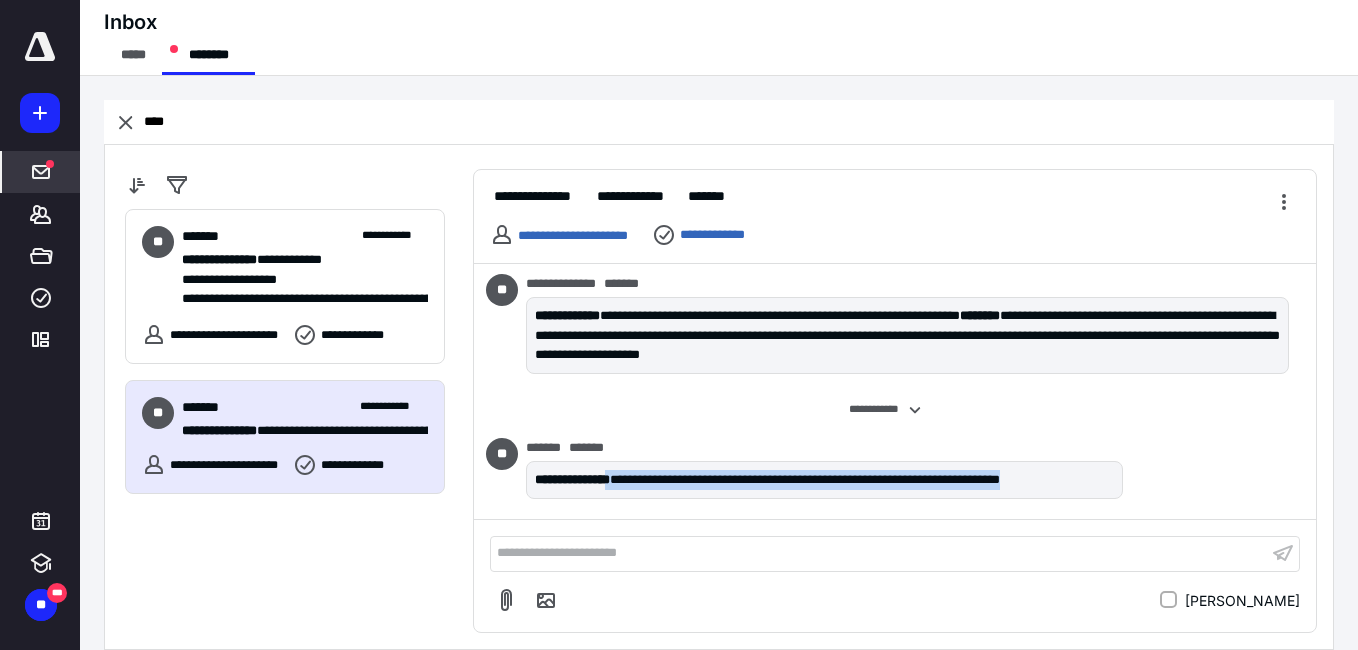 drag, startPoint x: 635, startPoint y: 479, endPoint x: 1157, endPoint y: 482, distance: 522.0086 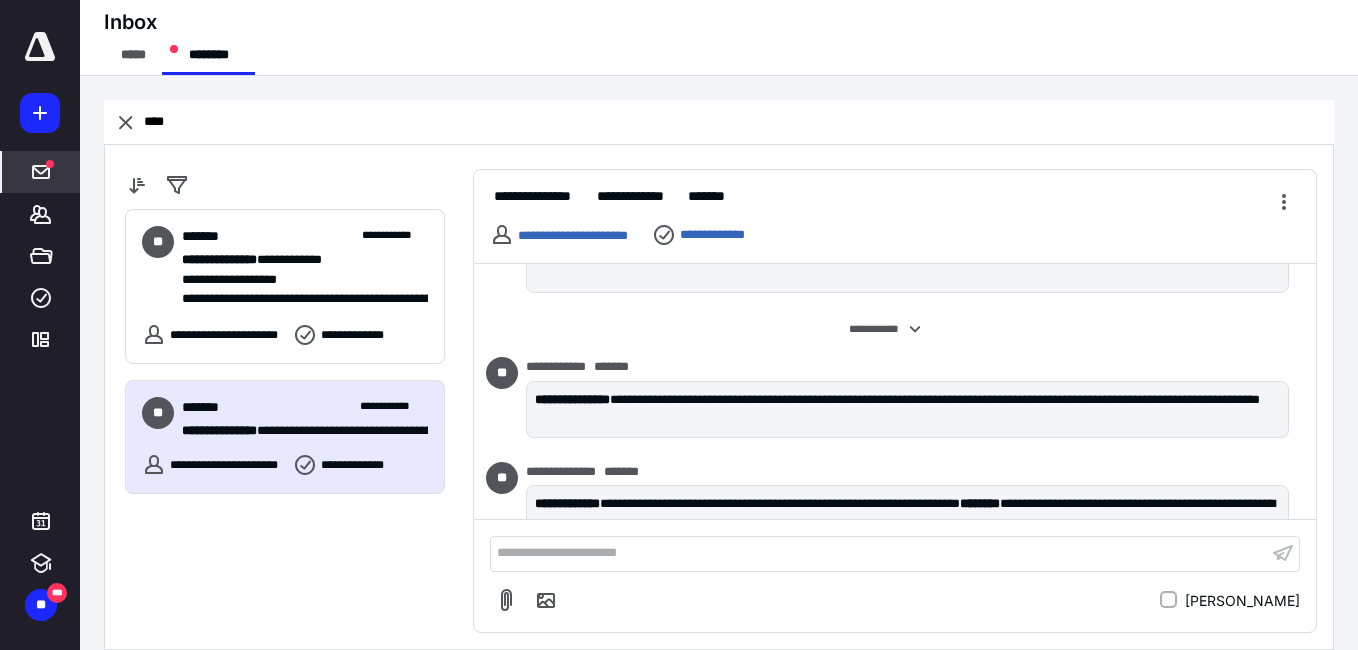 scroll, scrollTop: 0, scrollLeft: 0, axis: both 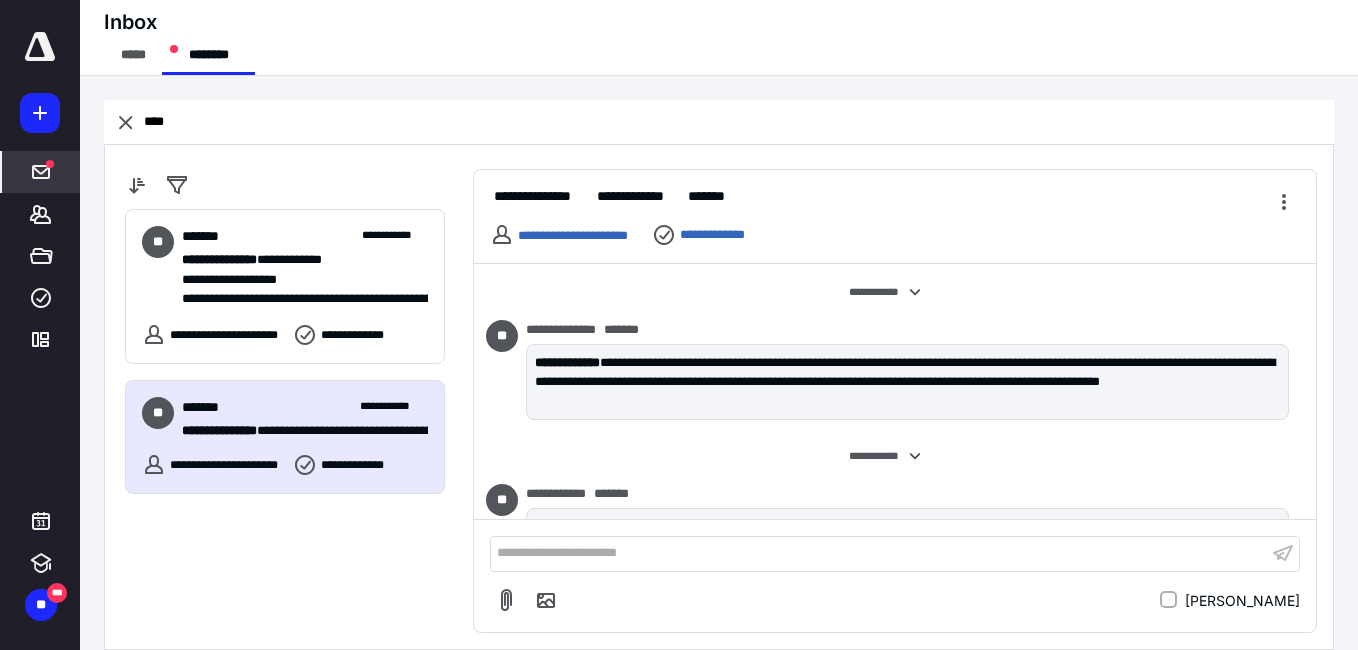 click on "**********" at bounding box center [895, 520] 